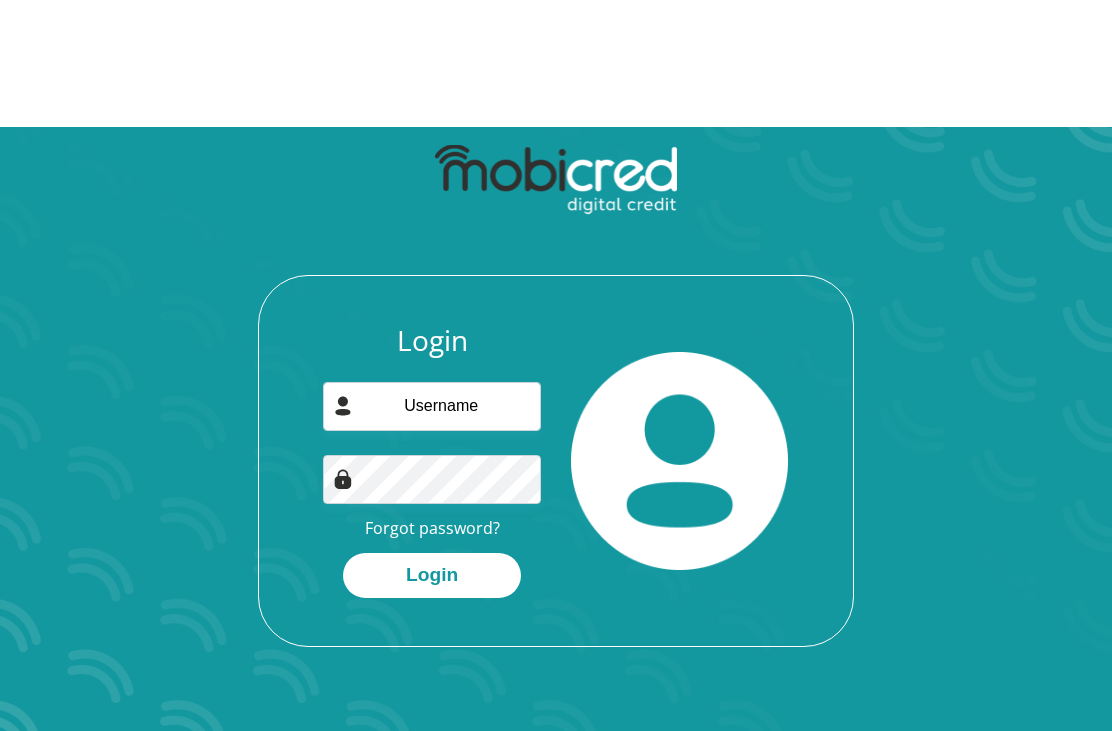 scroll, scrollTop: 128, scrollLeft: 0, axis: vertical 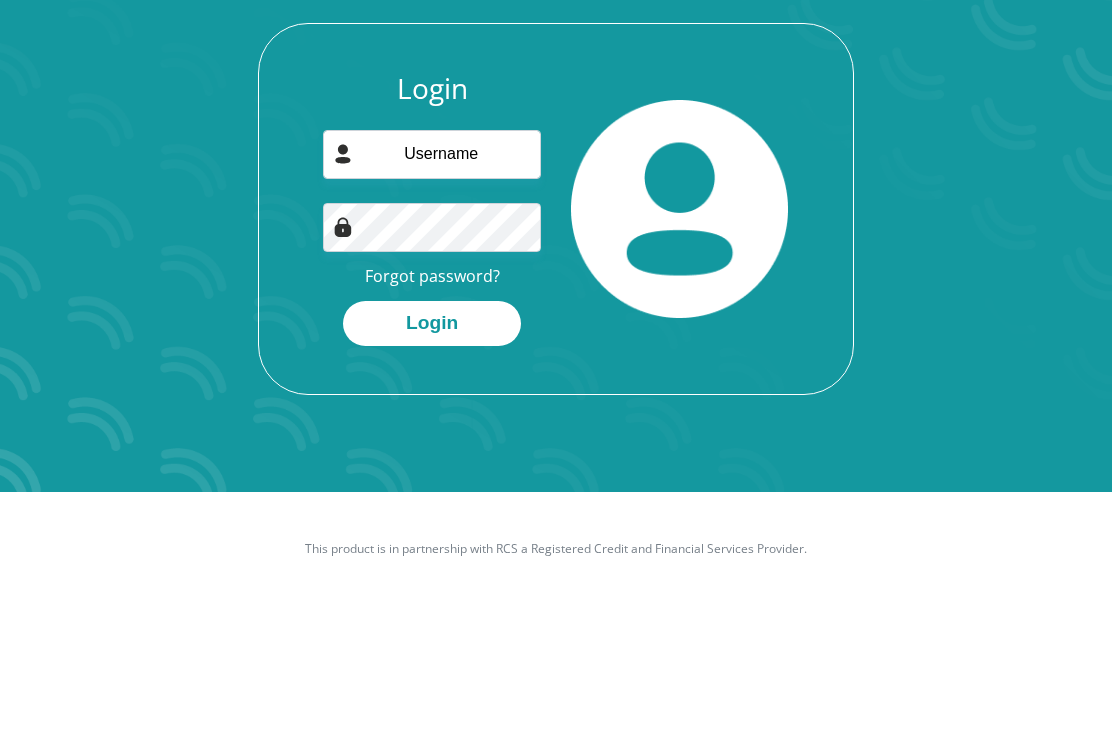 click on "Forgot password?" at bounding box center [432, 401] 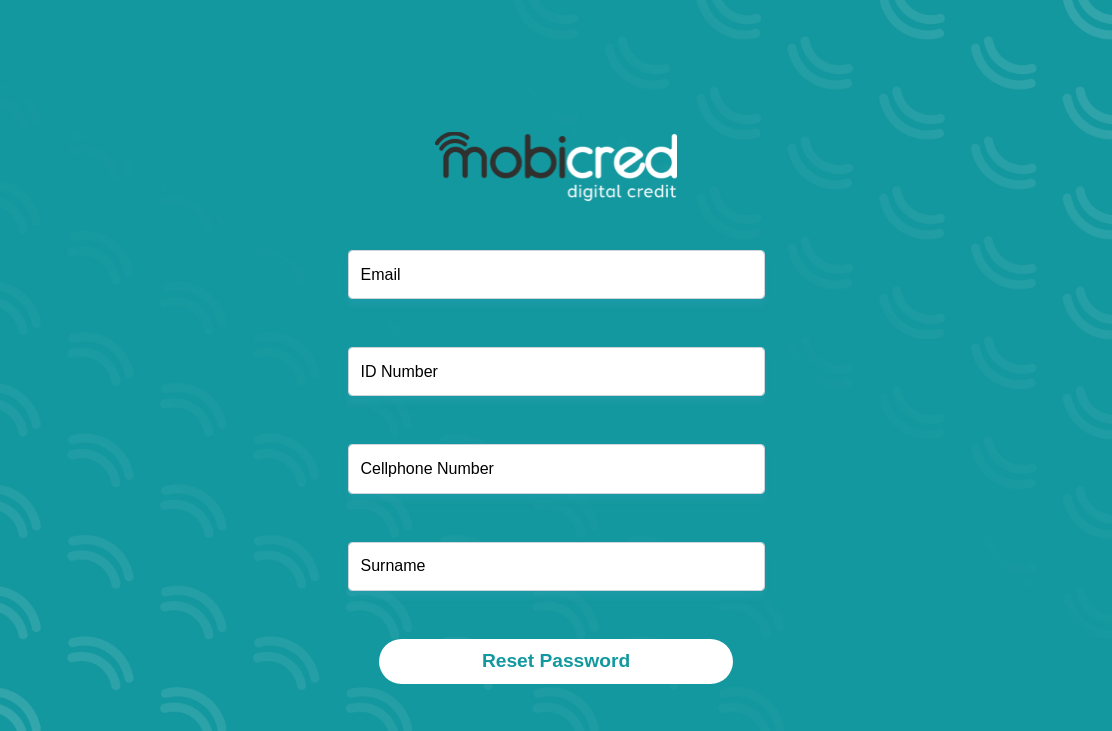 scroll, scrollTop: 0, scrollLeft: 0, axis: both 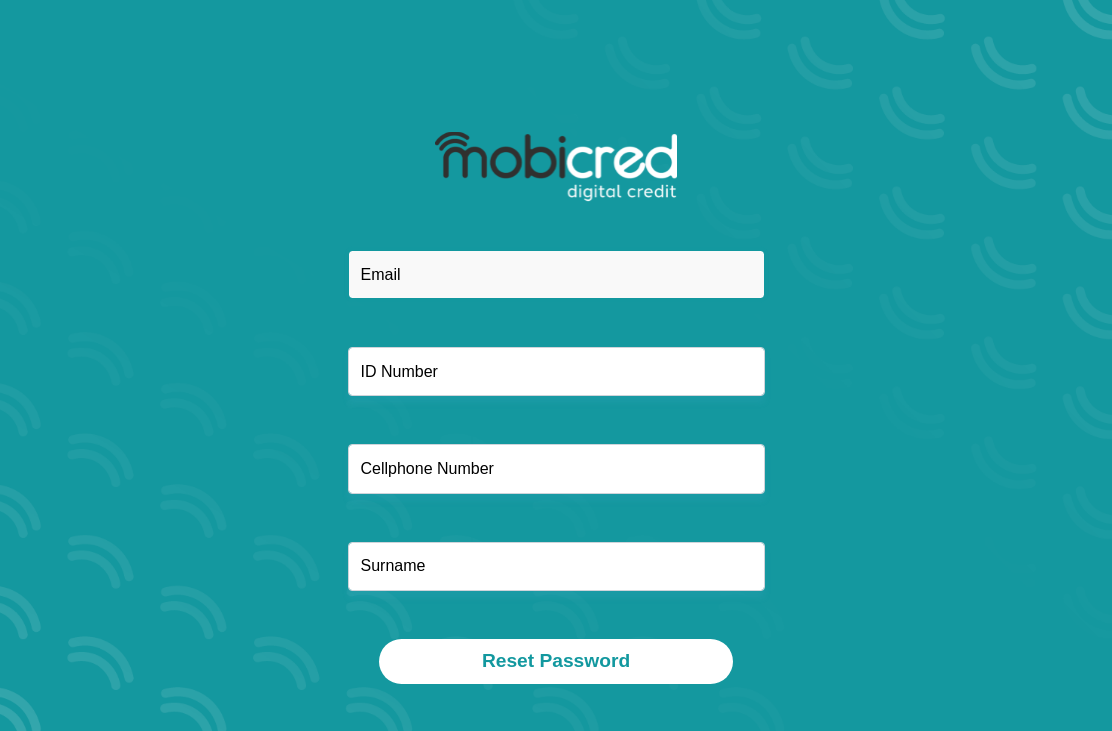 click at bounding box center [556, 274] 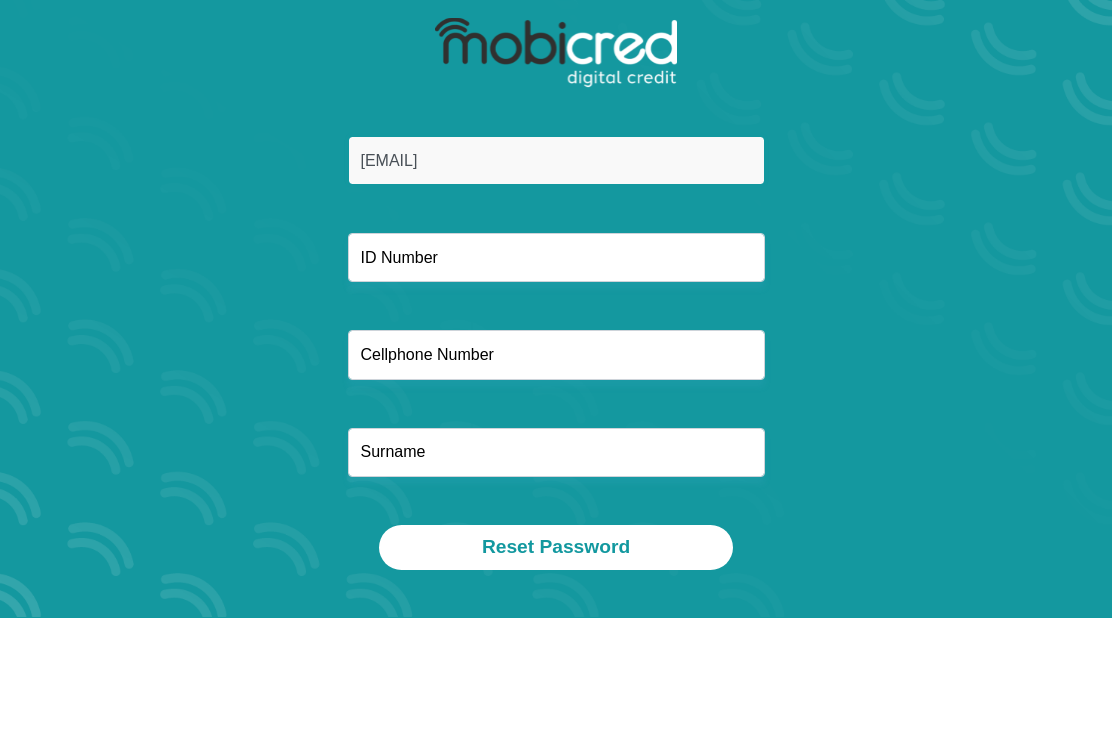 type on "[EMAIL]" 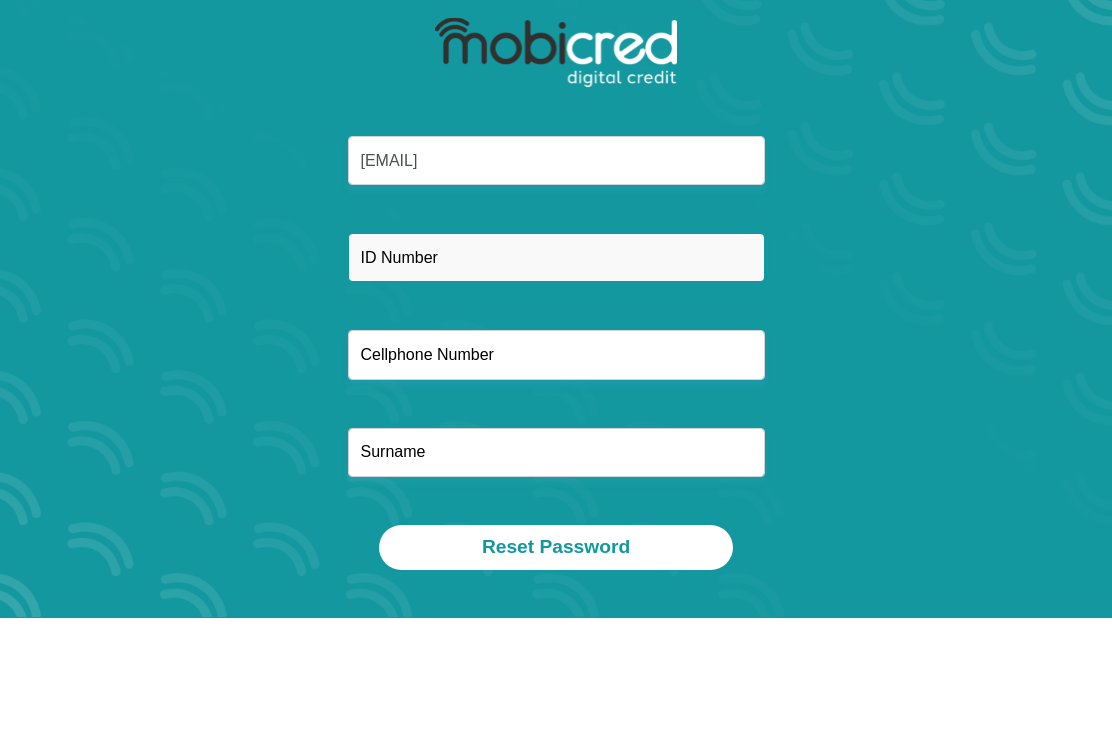 click at bounding box center (556, 371) 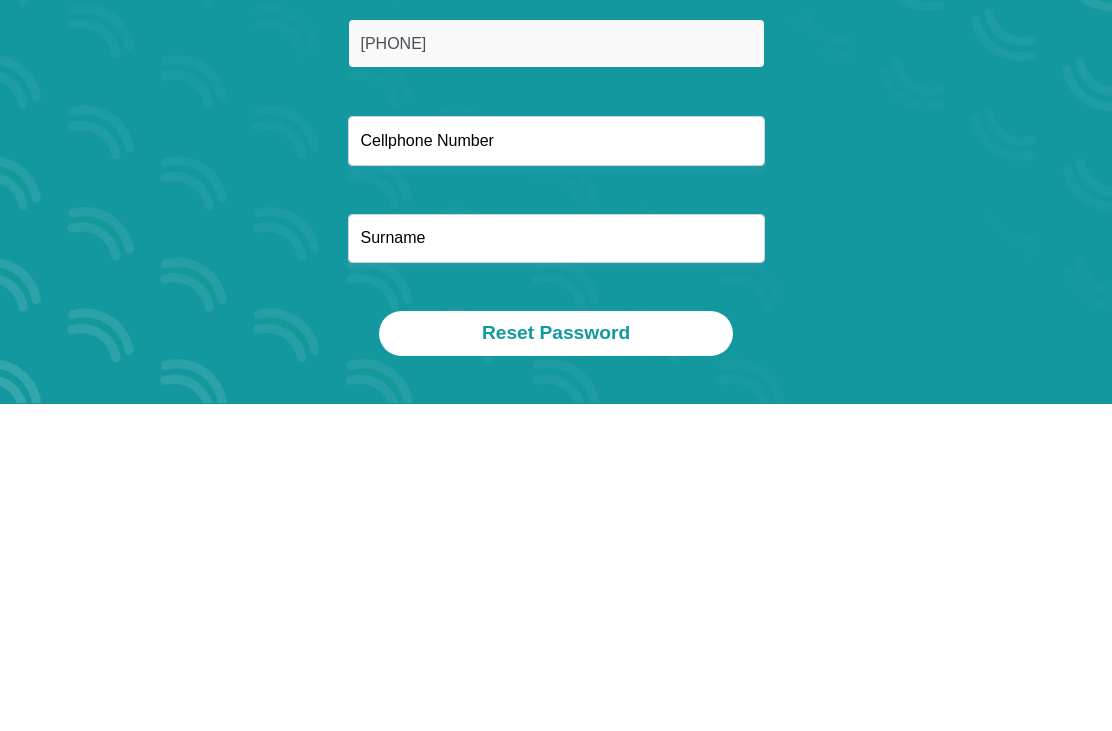 type on "6310145664089" 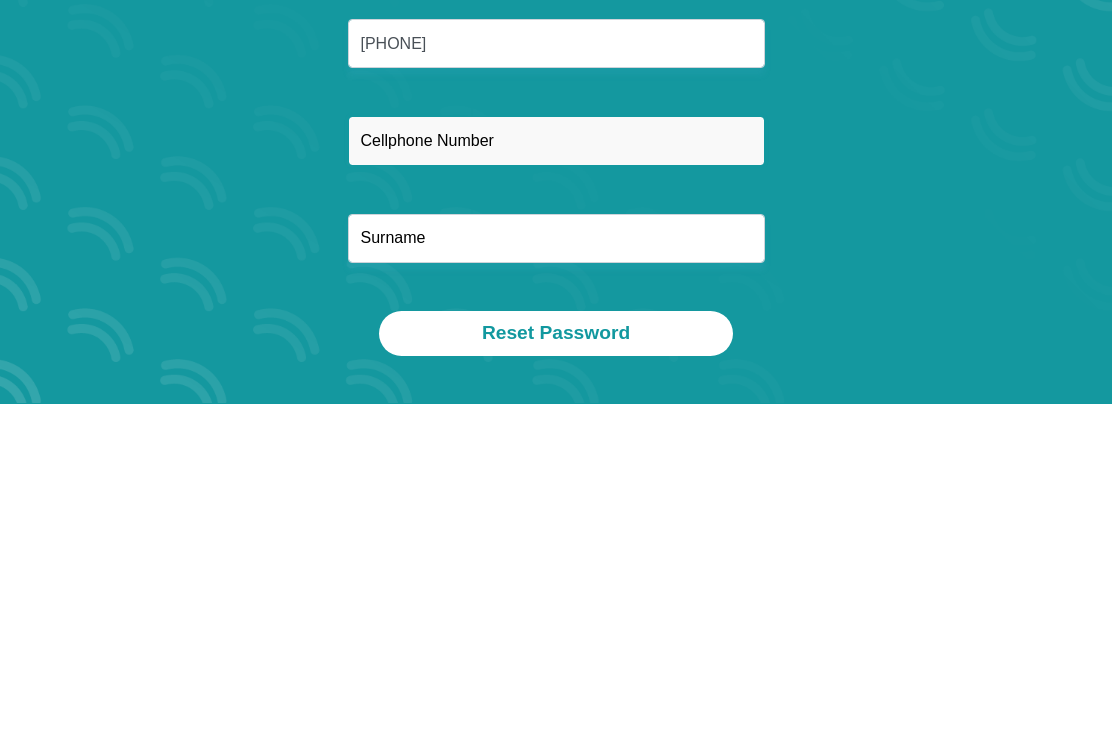 click at bounding box center (556, 468) 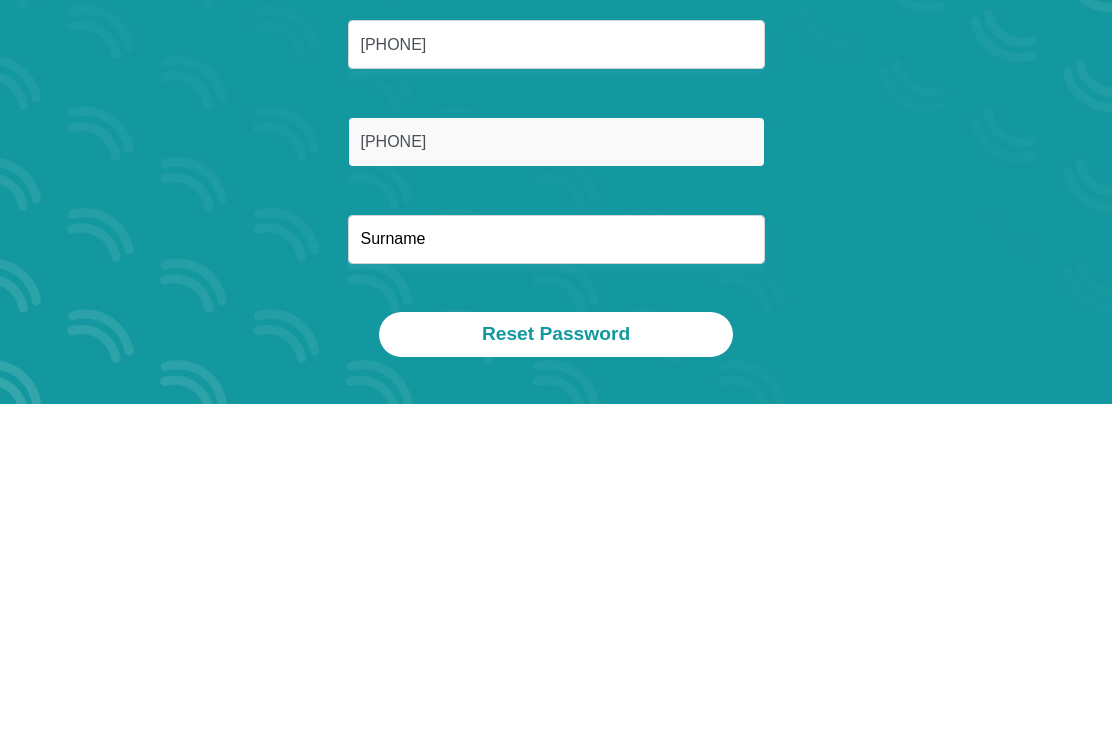 type on "0849917115" 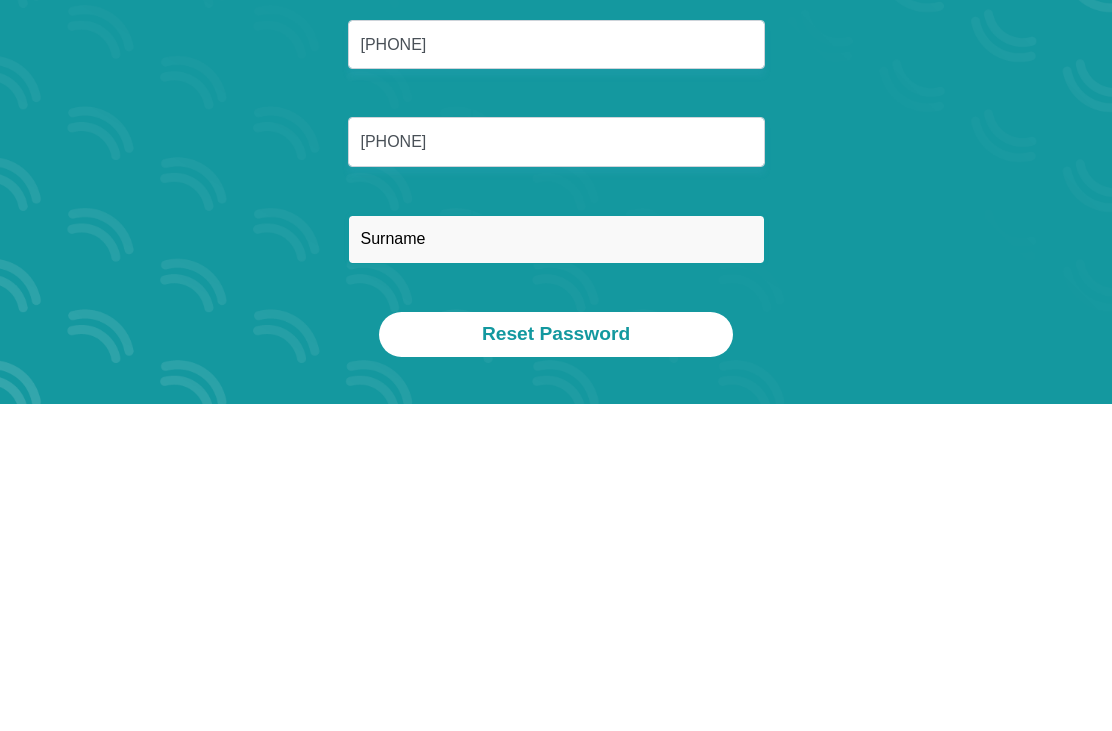 click at bounding box center [556, 566] 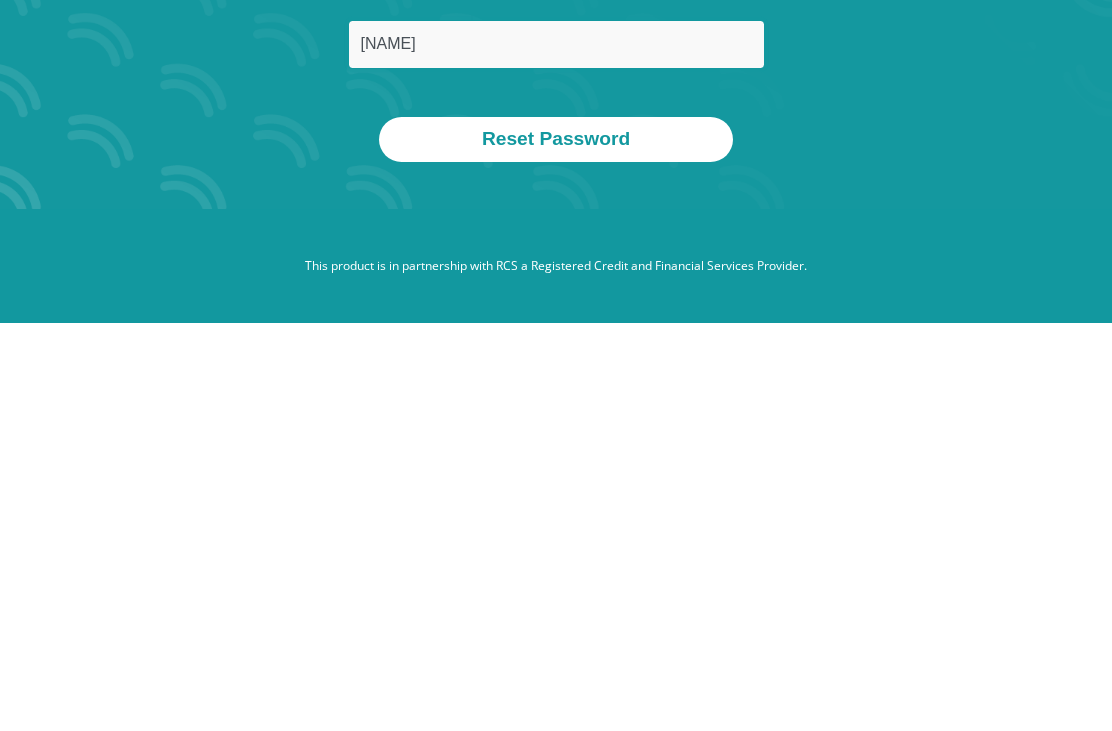 type on "TYOBEKA" 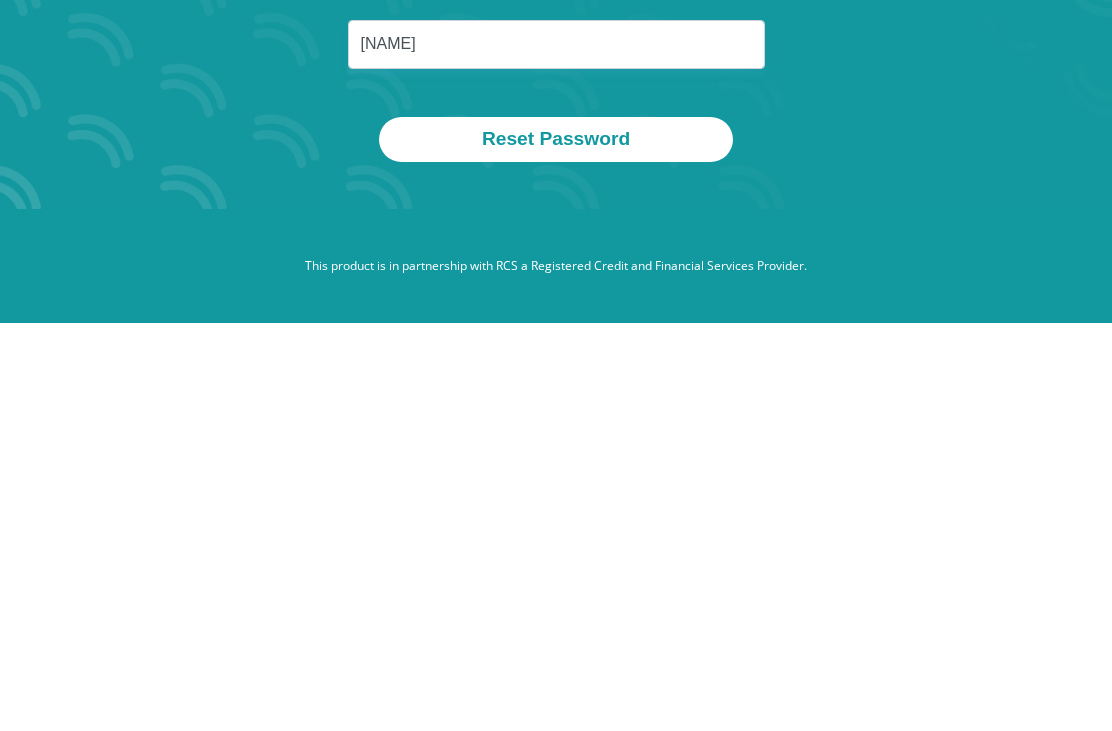 click on "Reset Password" at bounding box center (556, 547) 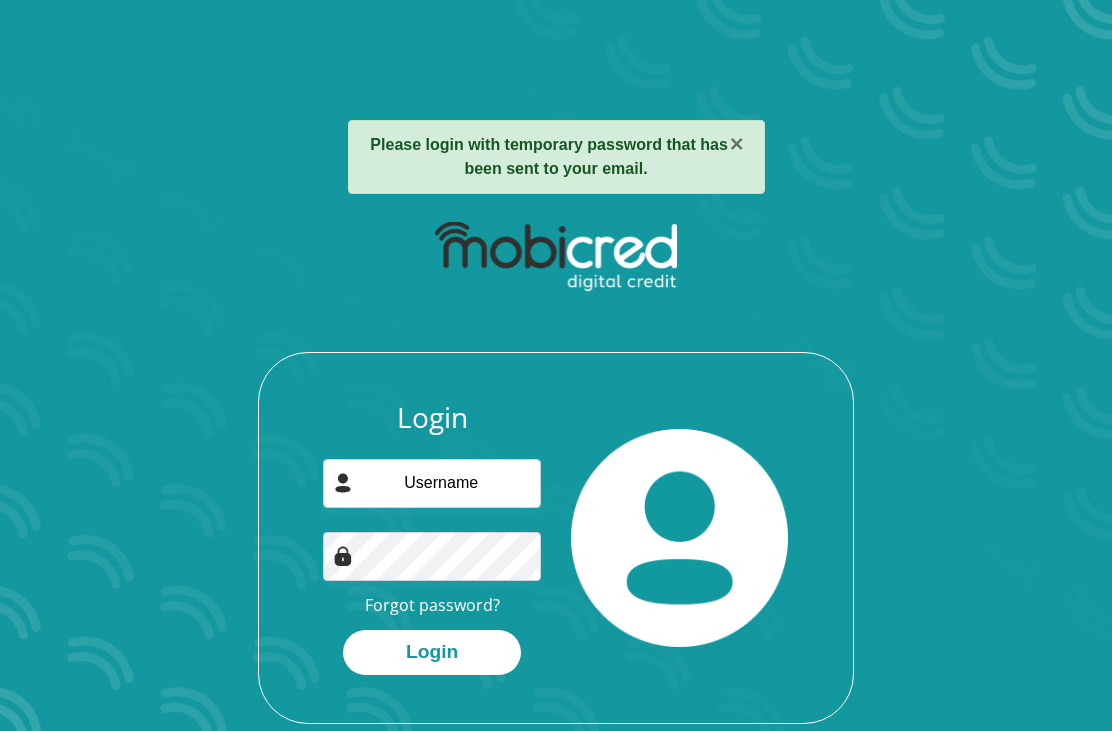 scroll, scrollTop: 240, scrollLeft: 0, axis: vertical 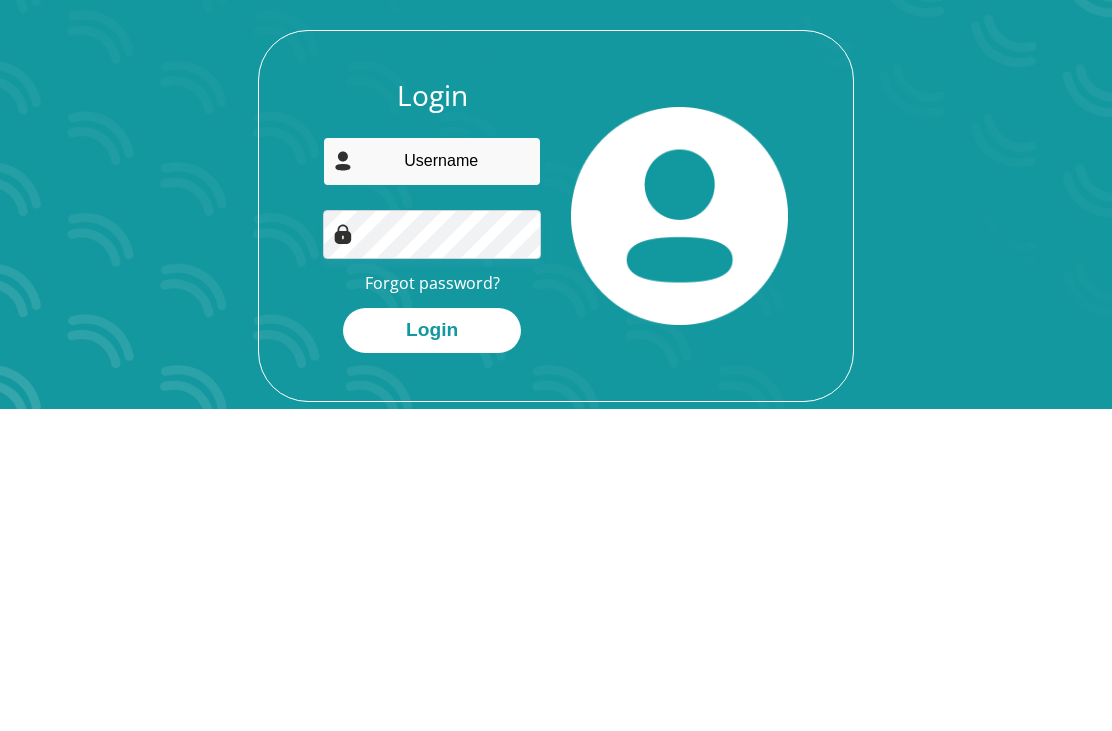 click at bounding box center (431, 432) 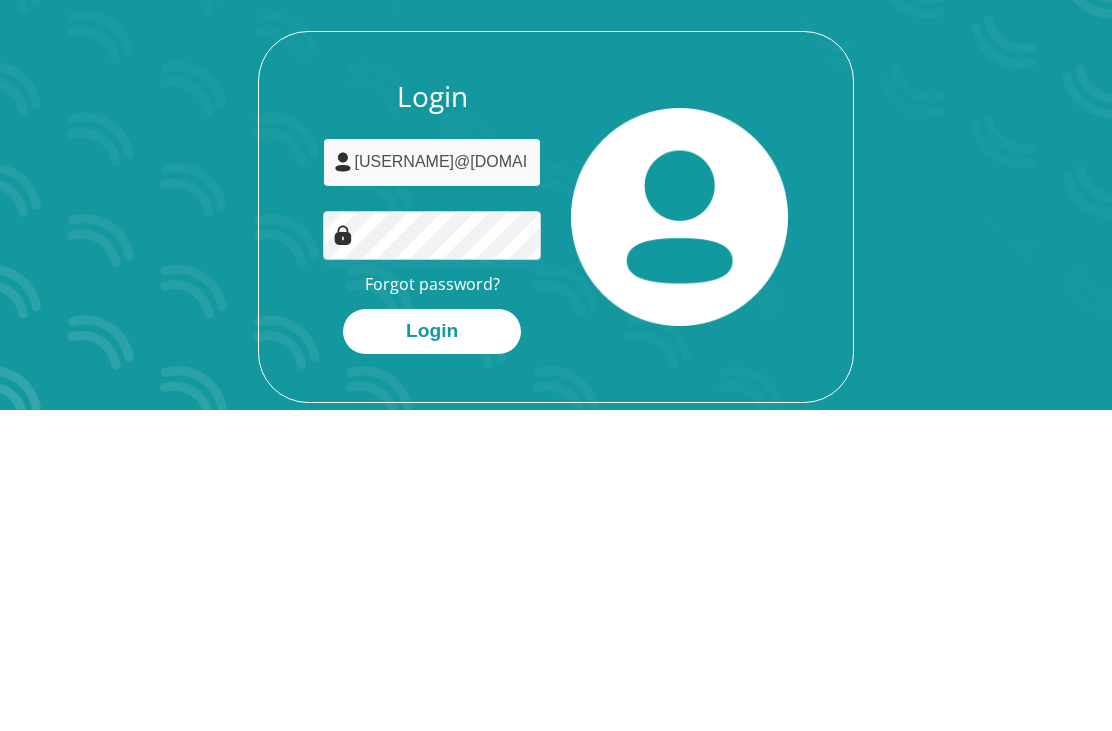 click on "Eekza@outloook.com" at bounding box center (431, 432) 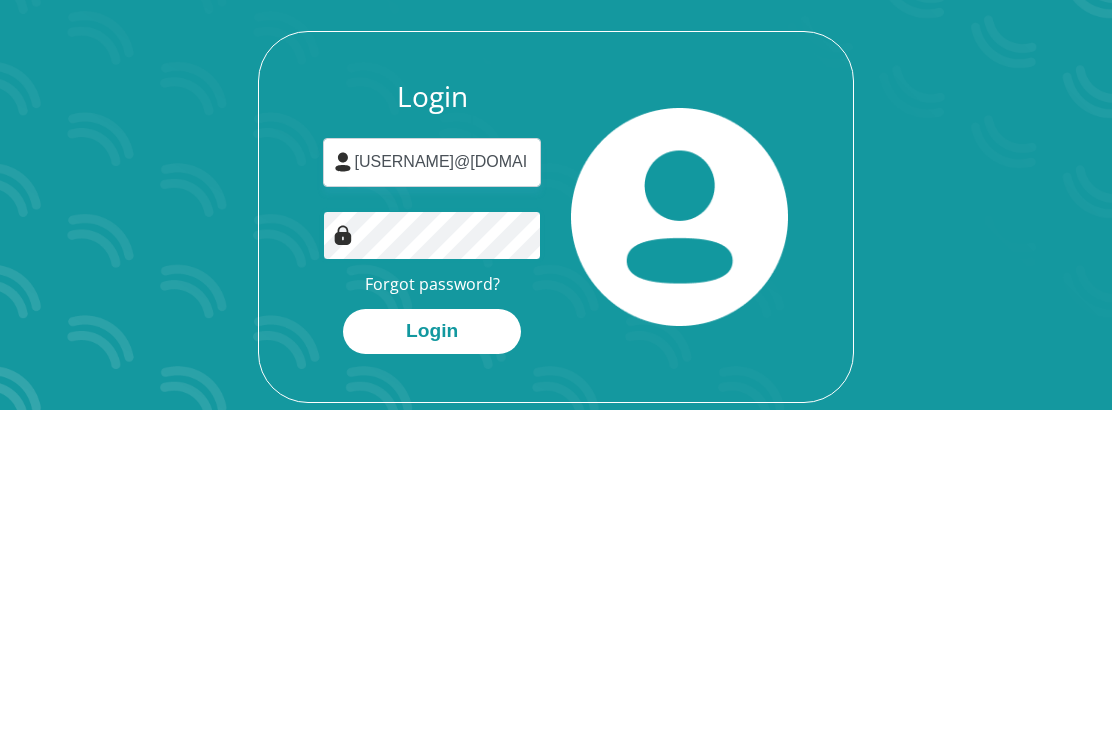 click on "Login" at bounding box center (432, 601) 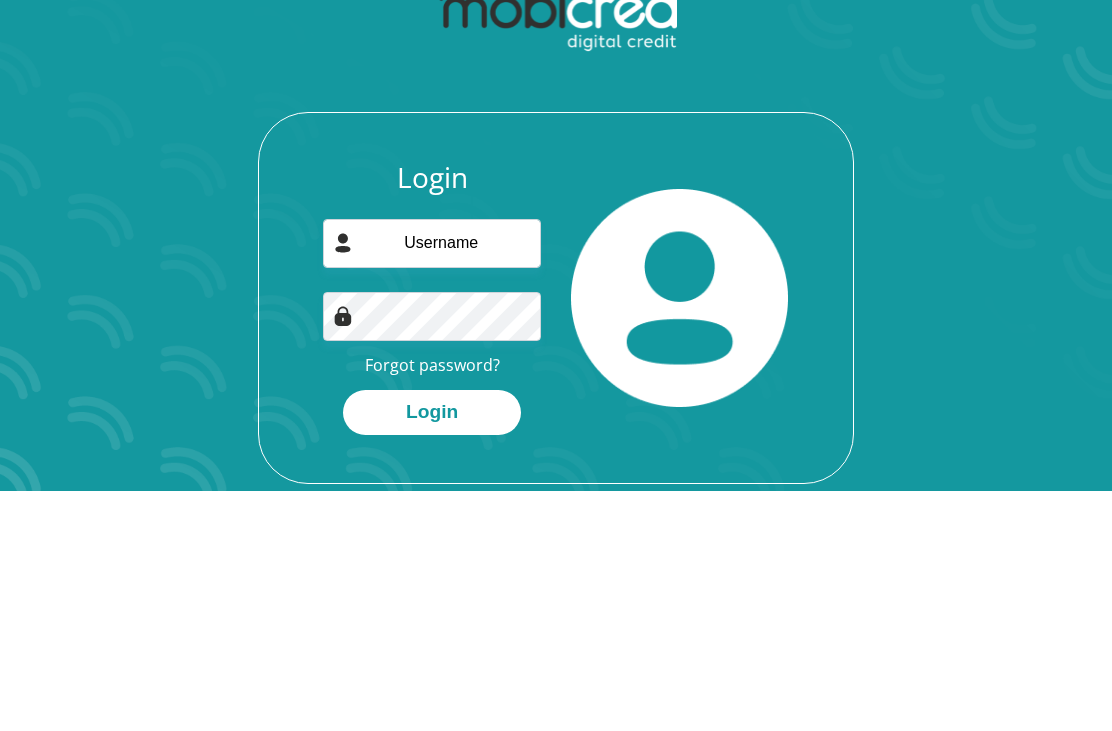 scroll, scrollTop: 0, scrollLeft: 0, axis: both 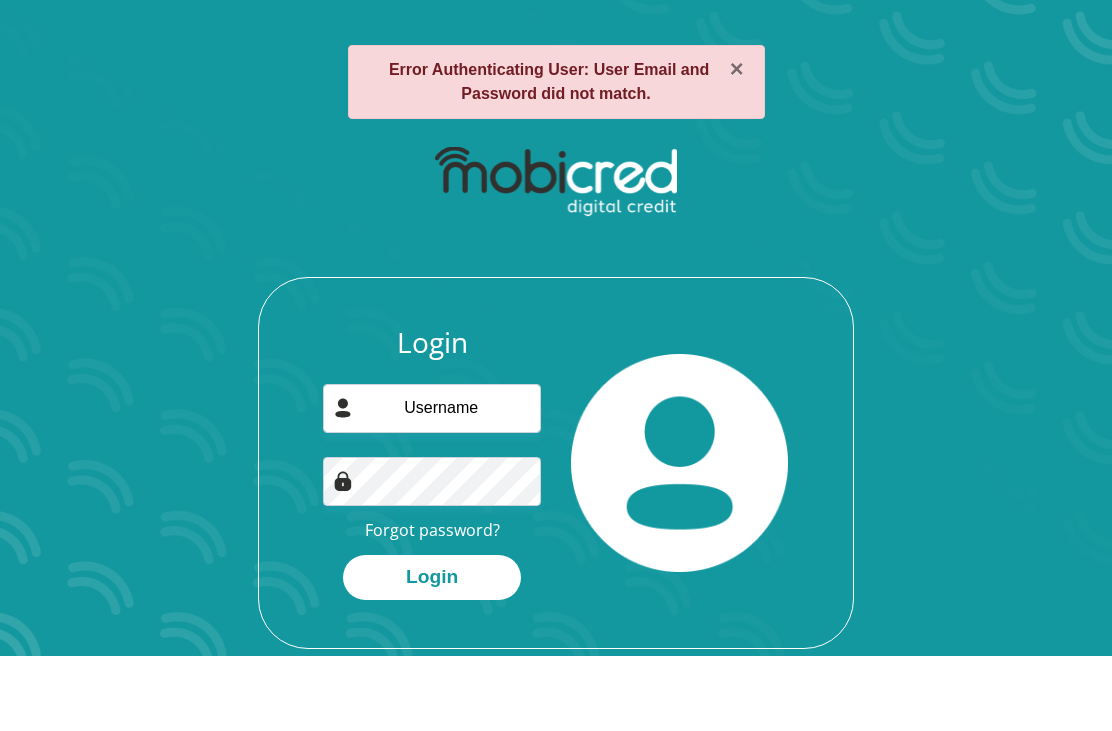 click at bounding box center (431, 483) 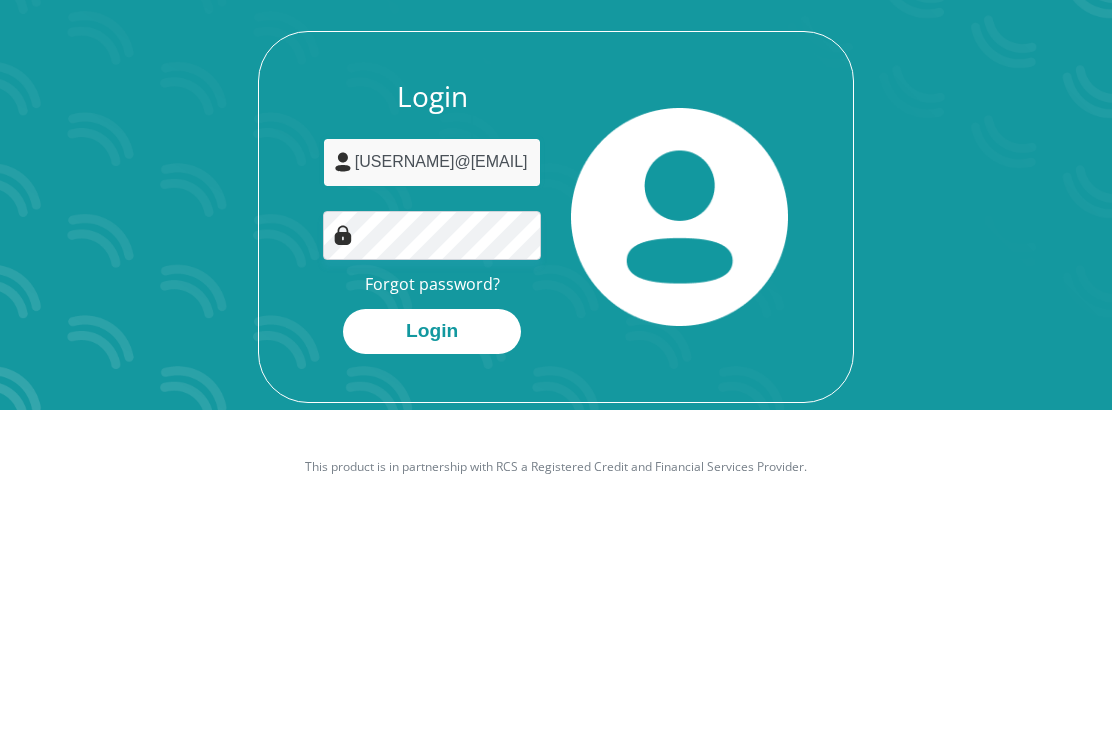 type on "Eekza@outlook.com" 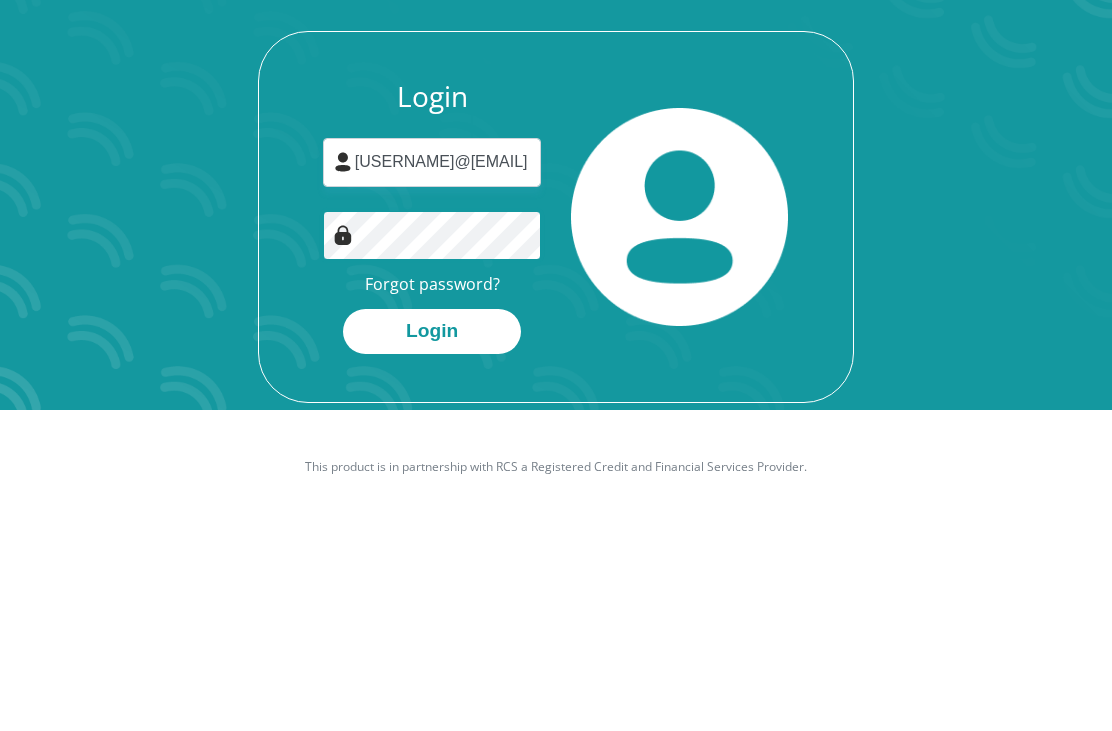 click on "Login" at bounding box center [432, 577] 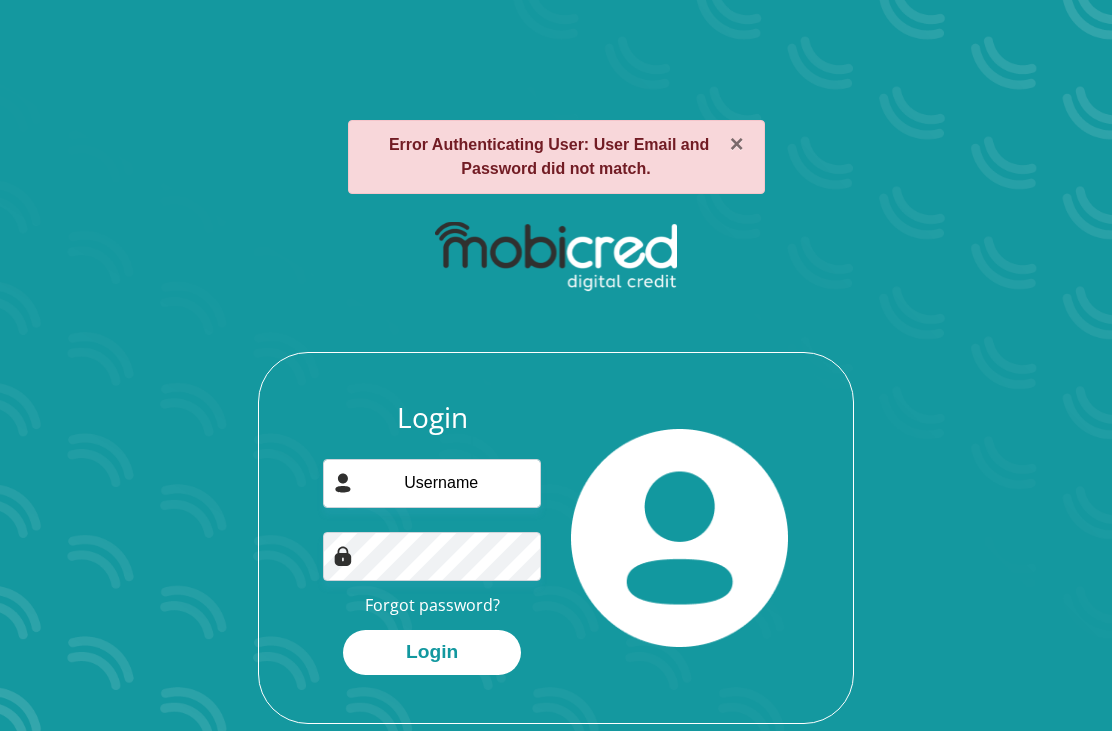 scroll, scrollTop: 0, scrollLeft: 0, axis: both 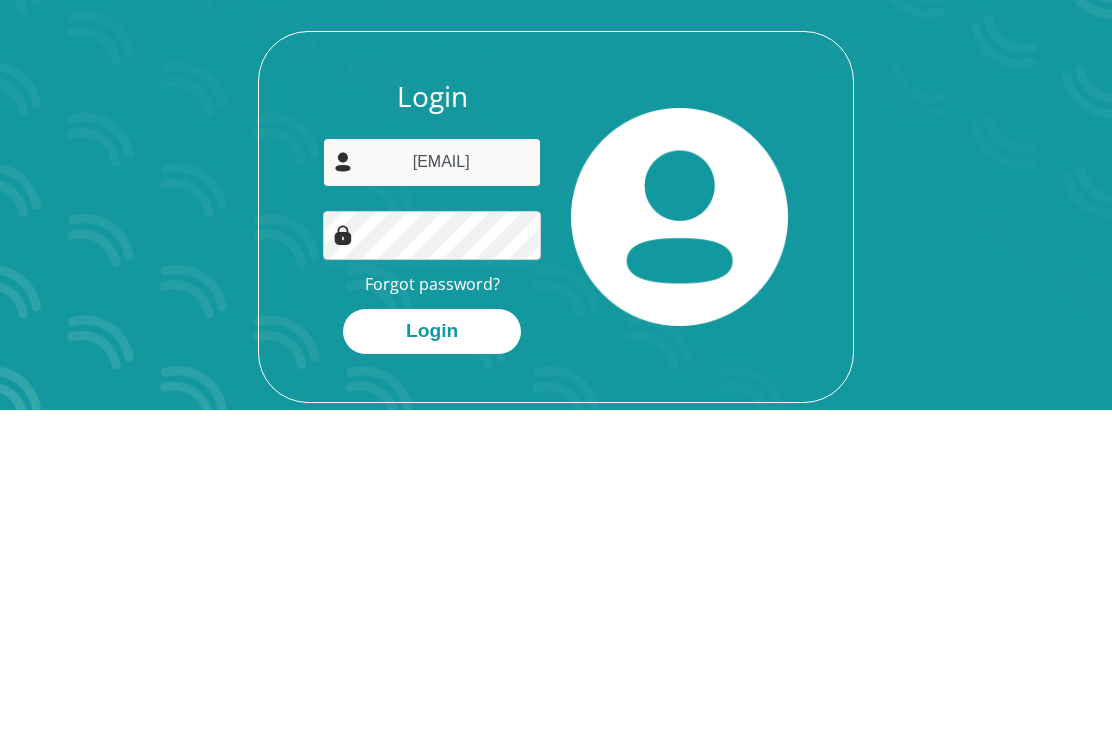 type on "[EMAIL]" 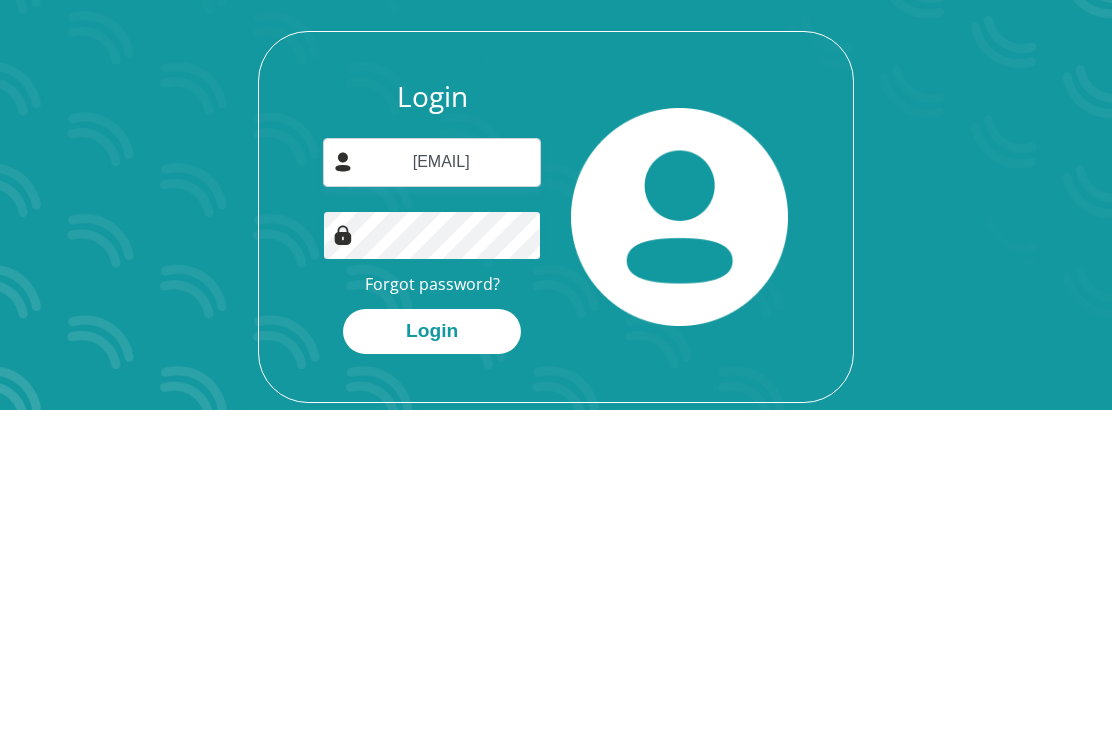 scroll, scrollTop: 132, scrollLeft: 0, axis: vertical 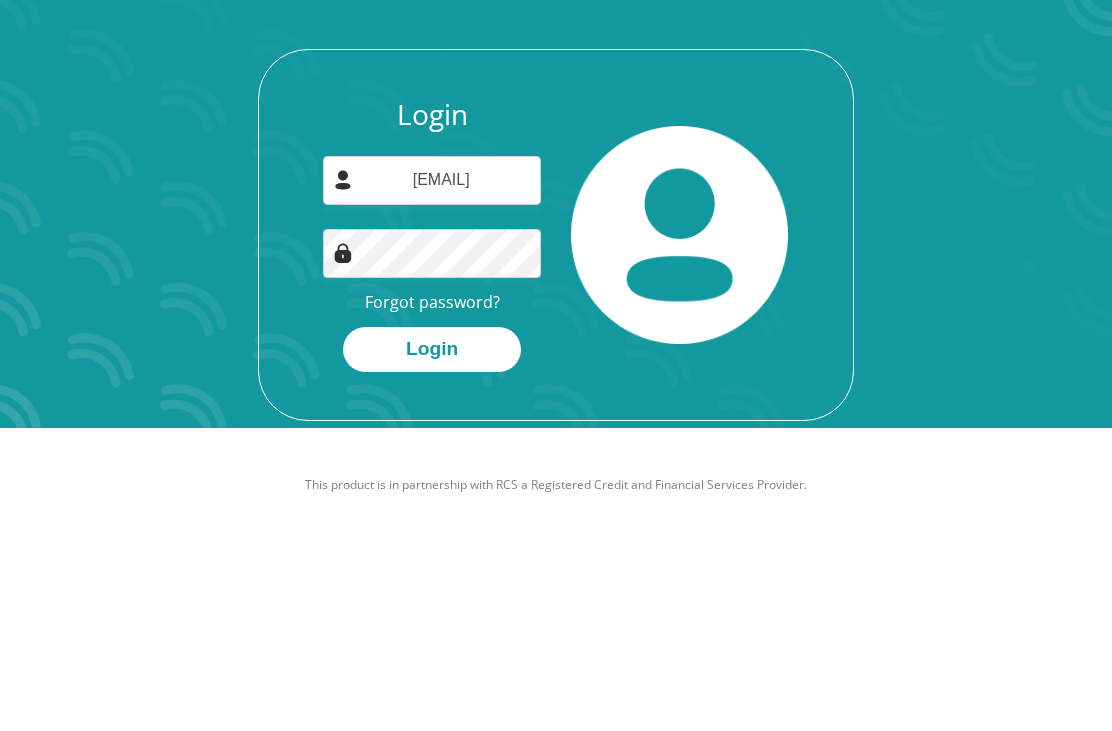 click on "Login
[EMAIL]
Forgot password?
Login" at bounding box center (556, 353) 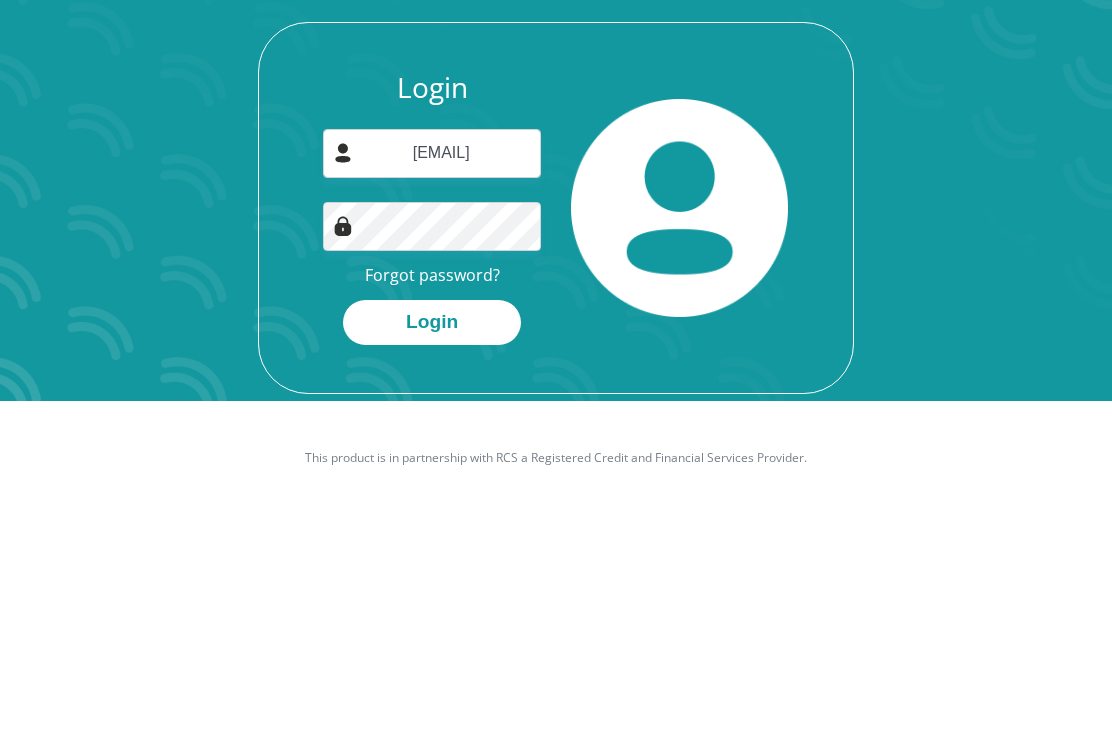 click on "Login" at bounding box center [432, 538] 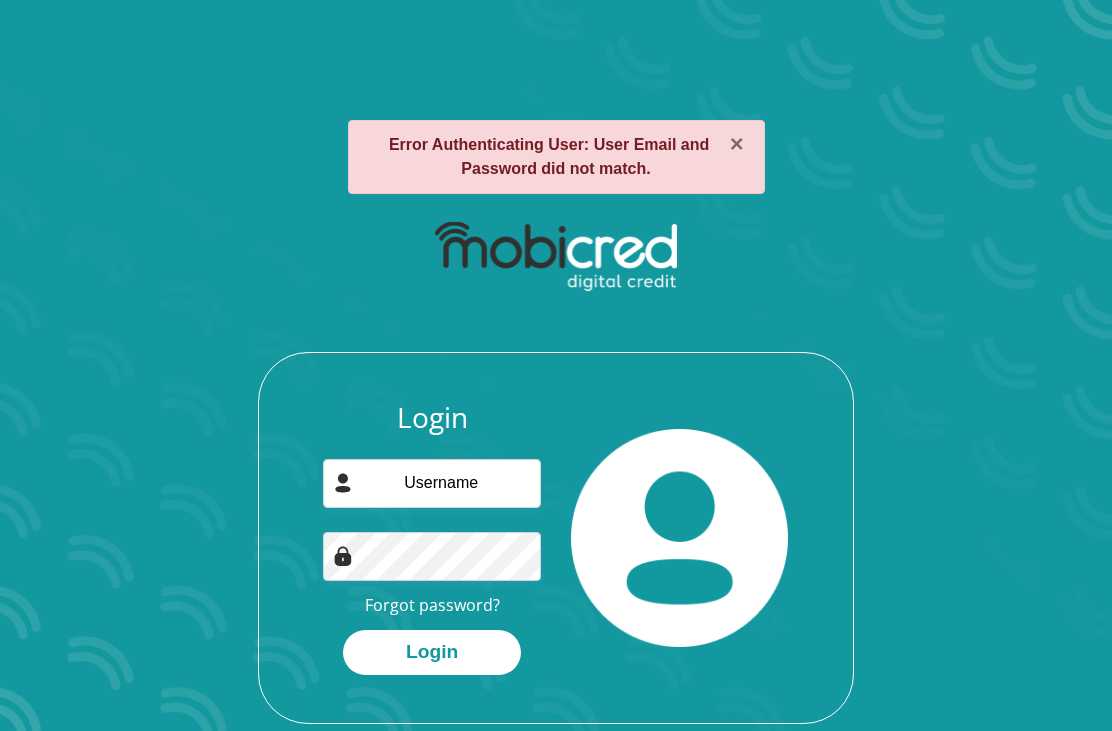 scroll, scrollTop: 0, scrollLeft: 0, axis: both 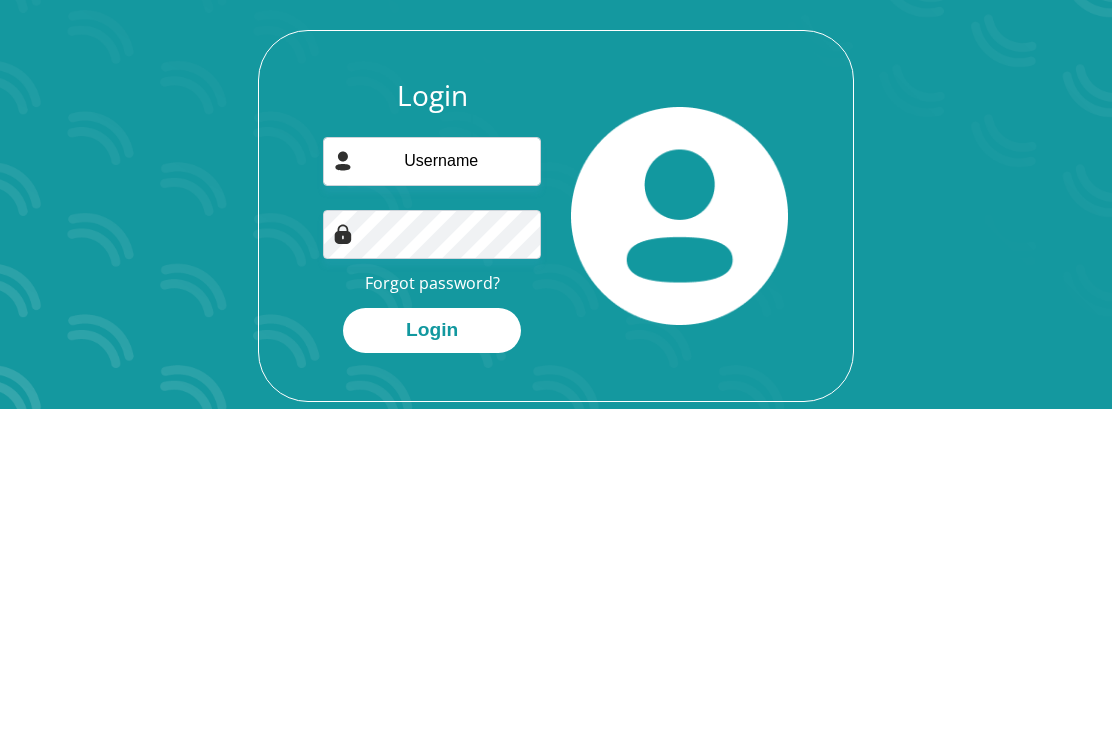 click on "Login
Forgot password?
Login" at bounding box center (556, 467) 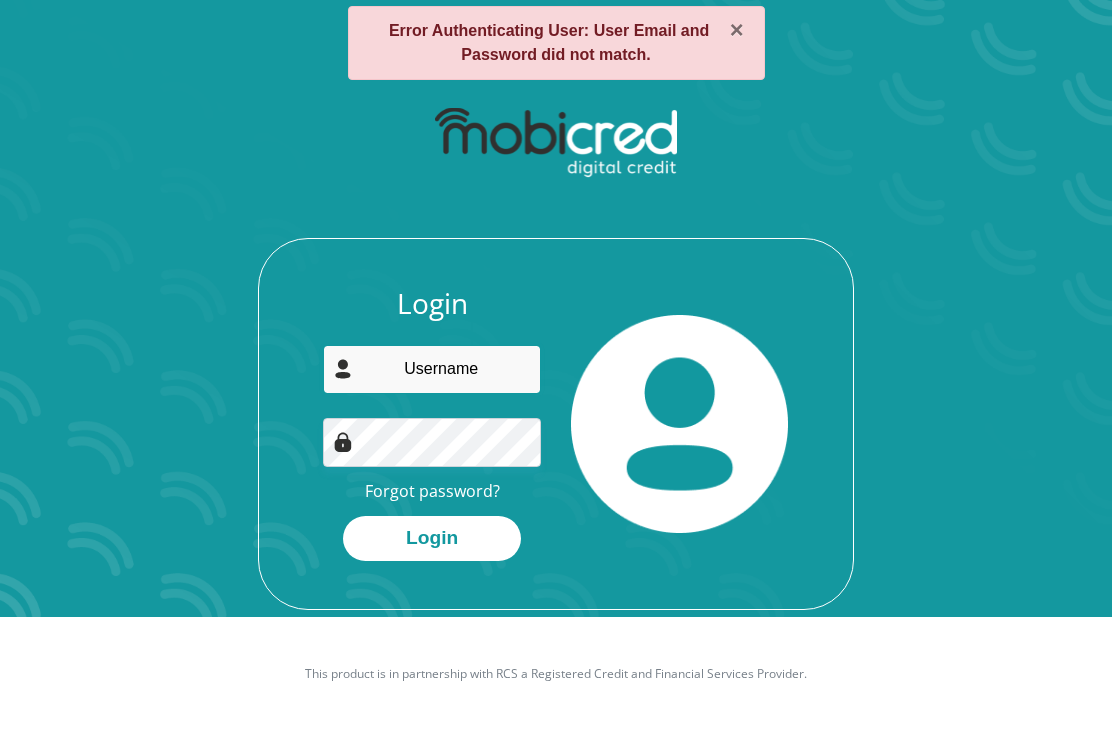 click at bounding box center (431, 369) 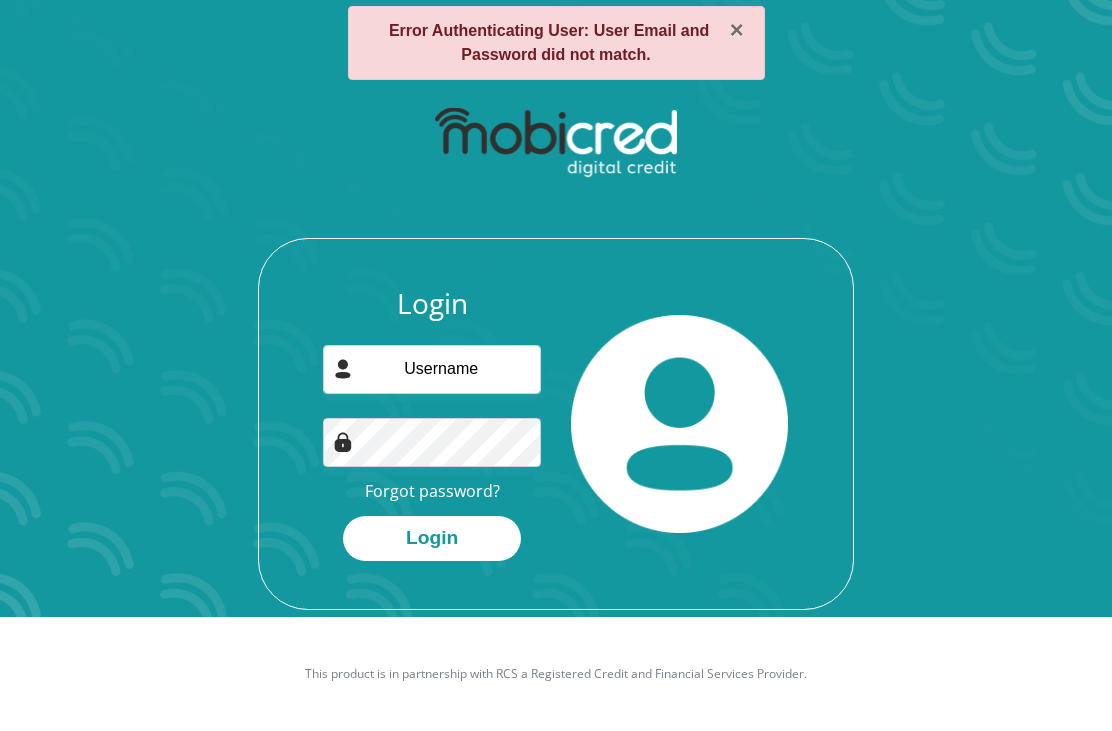 click on "×
Error Authenticating User: User Email and Password did not match.
Login
Forgot password?
Login" at bounding box center (556, 251) 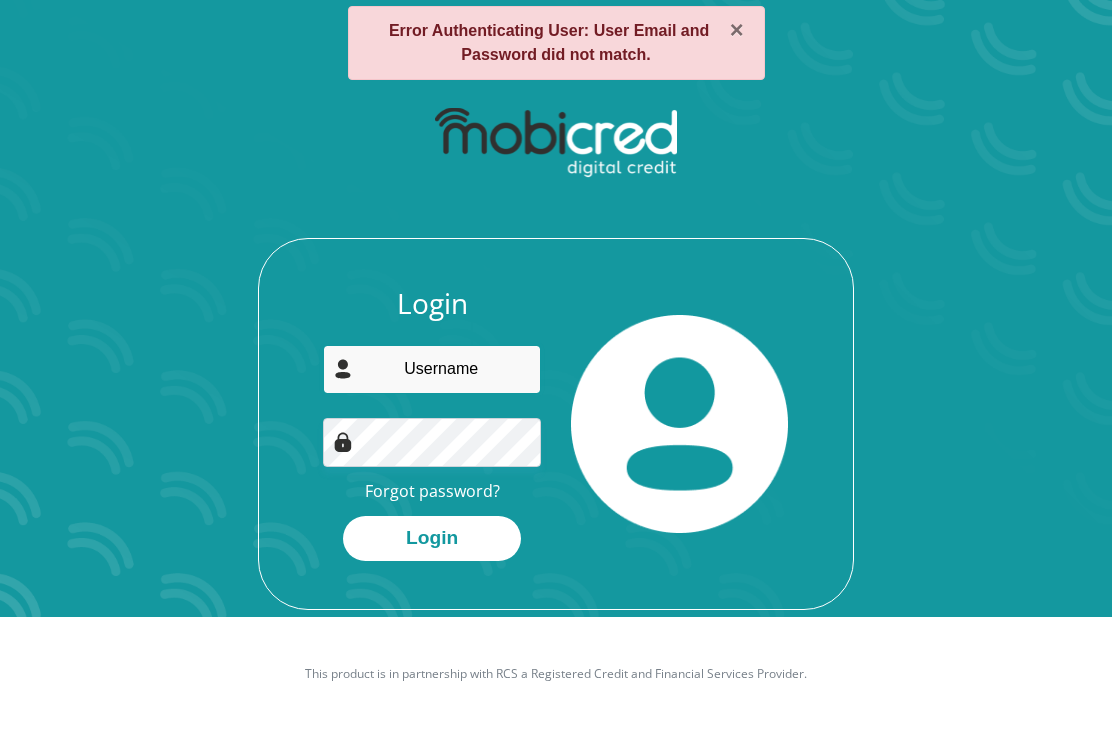 click at bounding box center [431, 369] 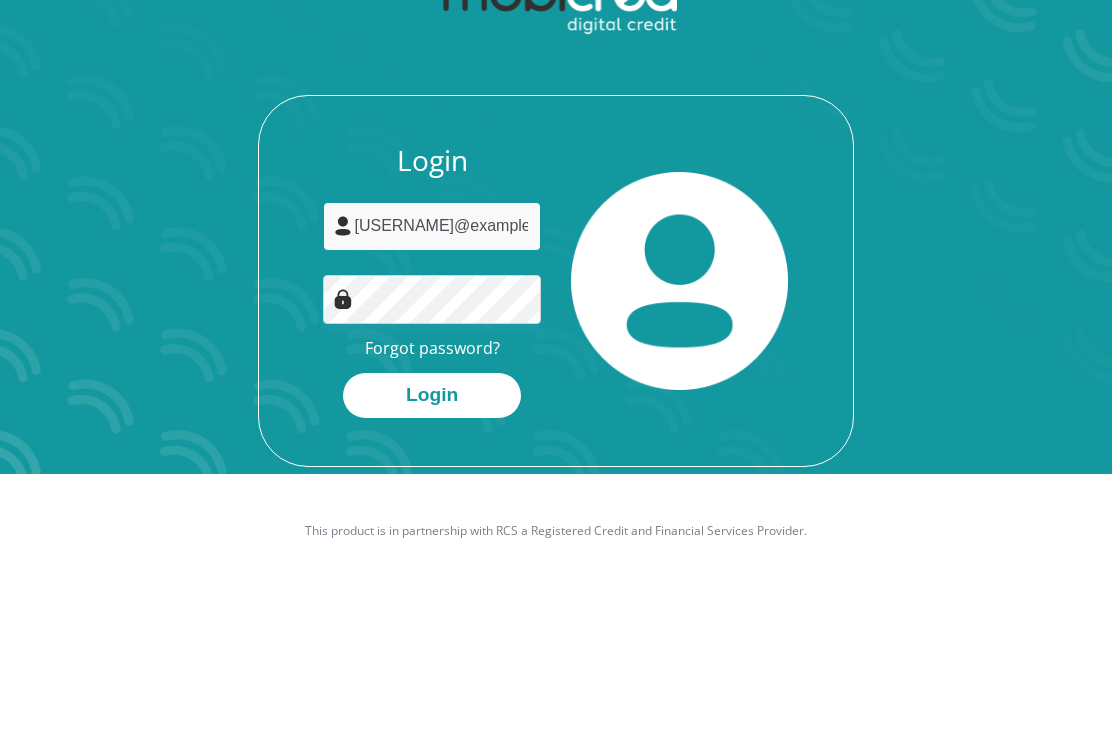 type on "[USERNAME]@[DOMAIN]" 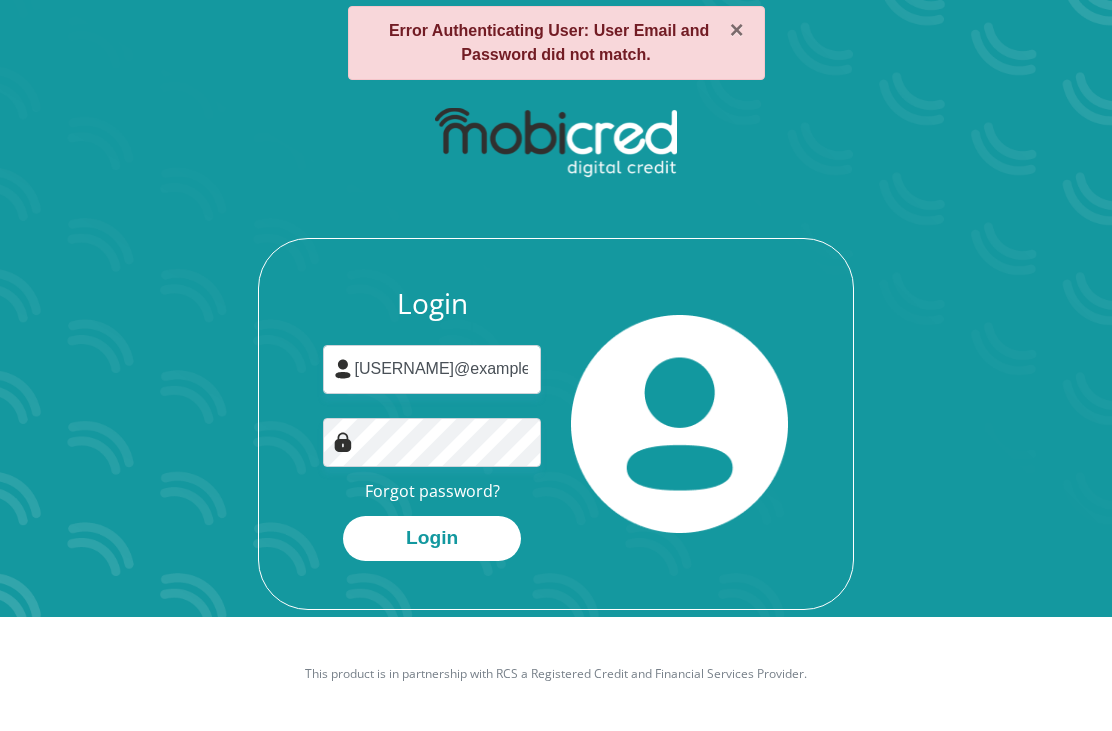 click on "Login
Eekza@outlook.com
Forgot password?
Login" at bounding box center (556, 448) 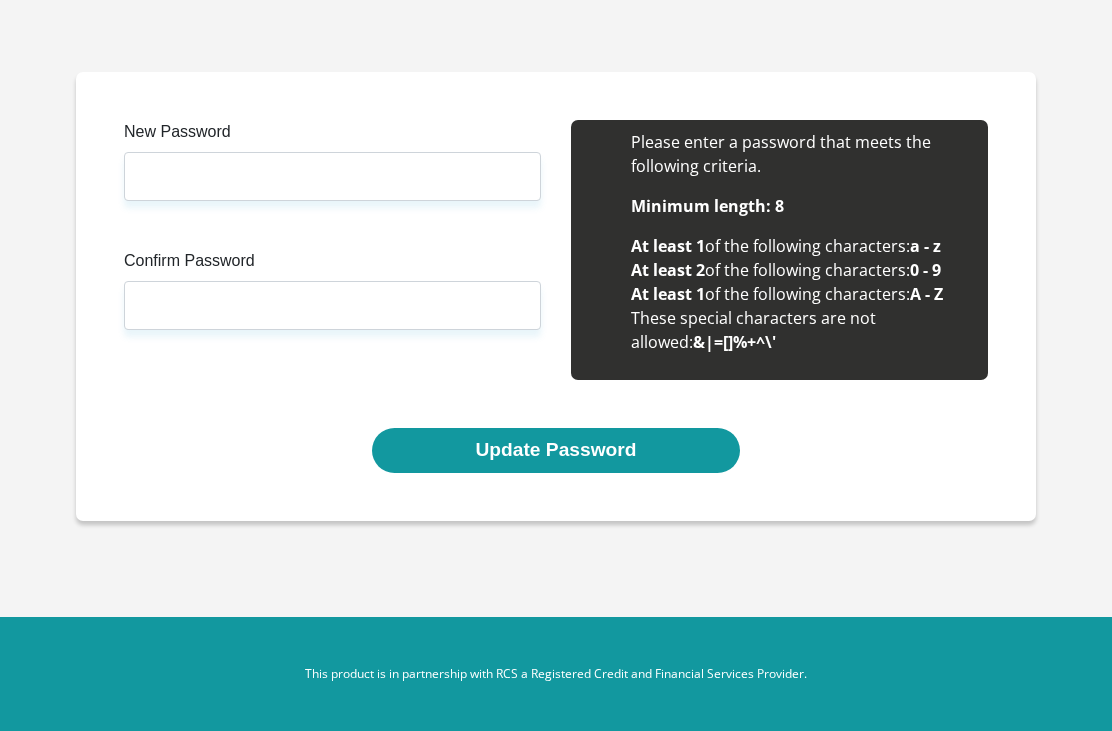 scroll, scrollTop: 0, scrollLeft: 0, axis: both 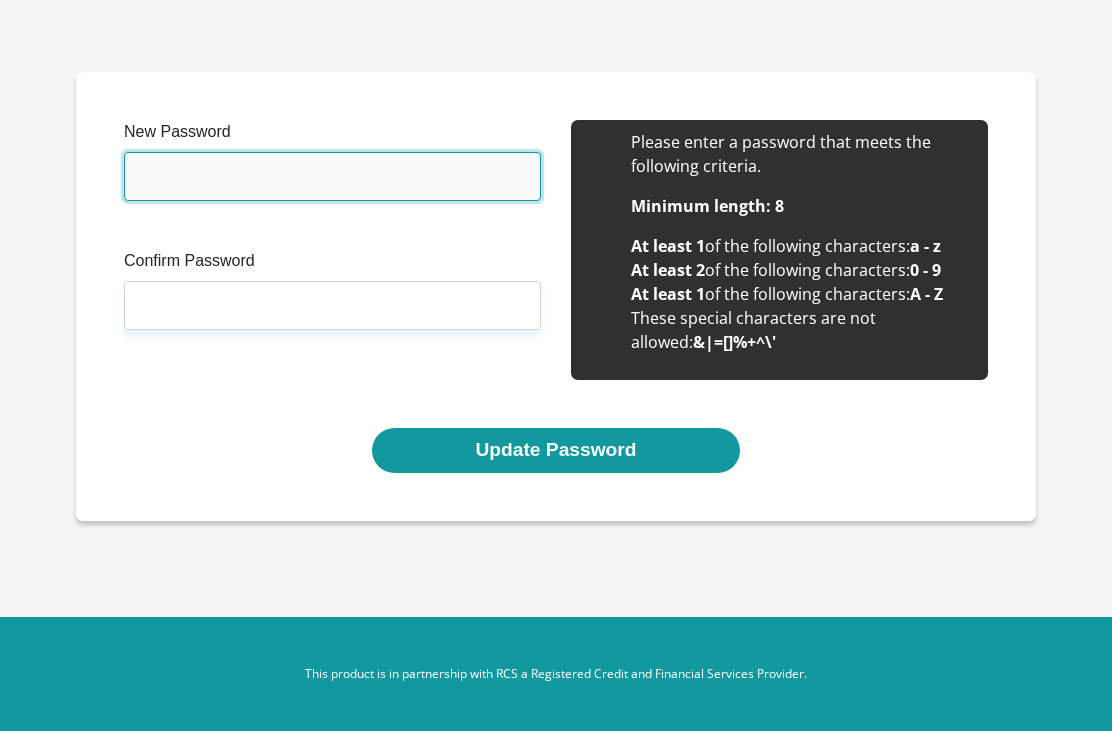 click on "New Password" at bounding box center (332, 176) 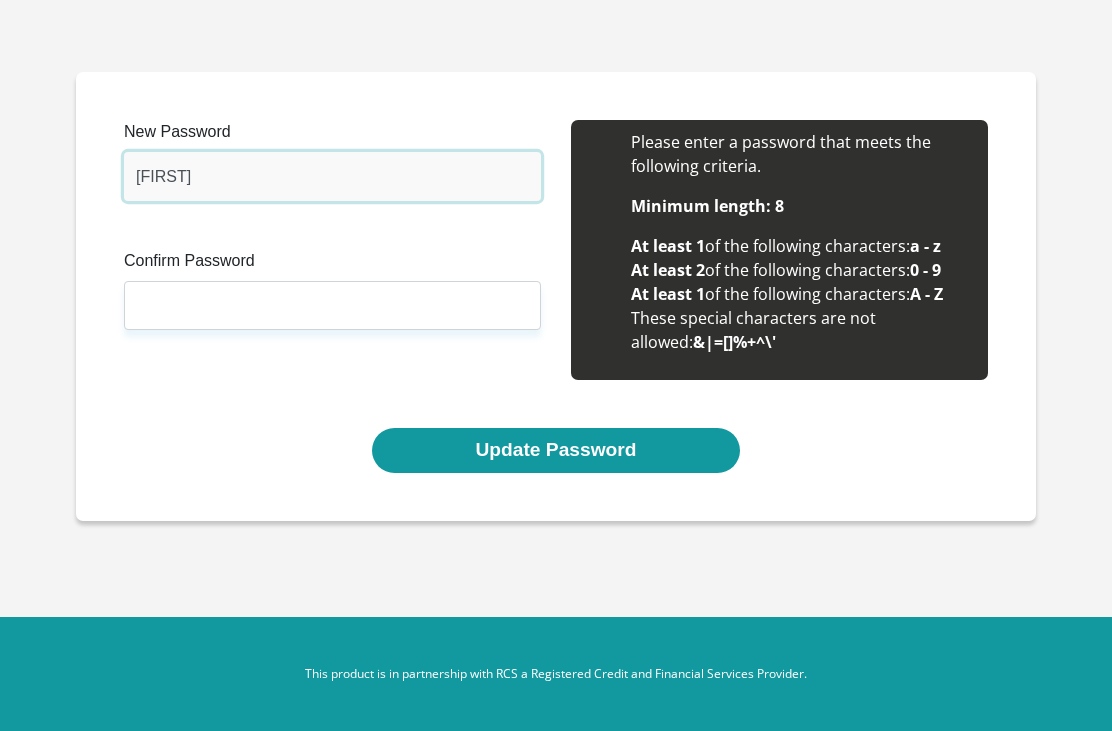type on "Bob85isiOne12" 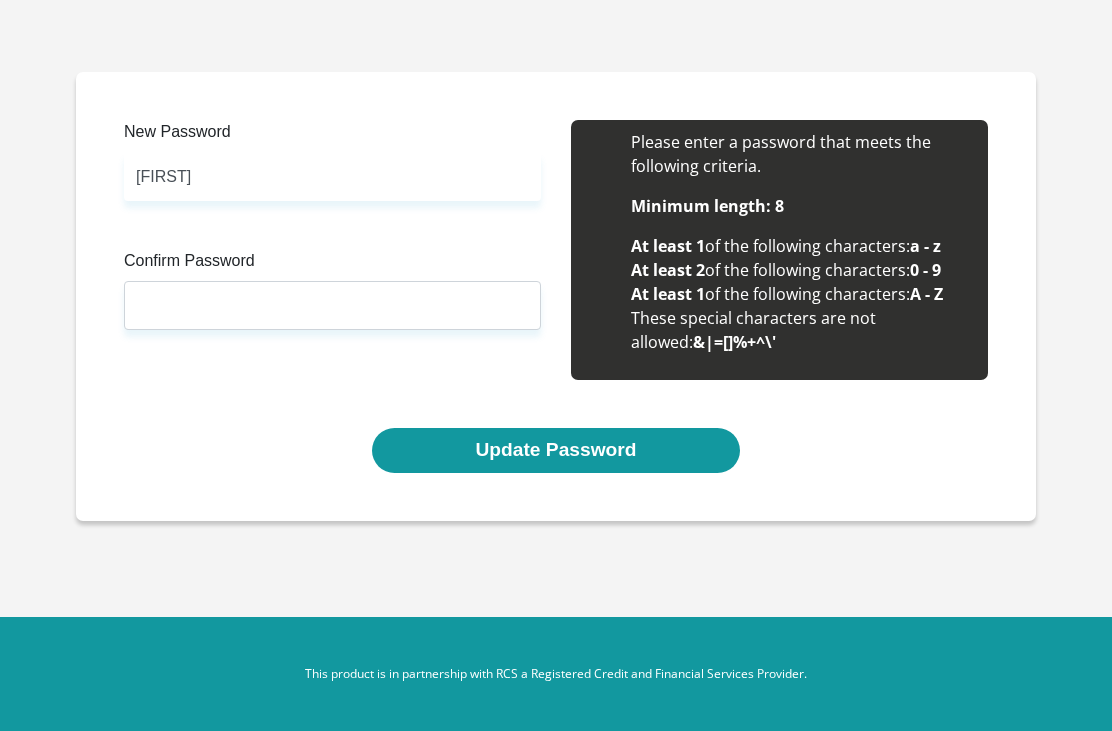 click on "Confirm Password" at bounding box center (332, 265) 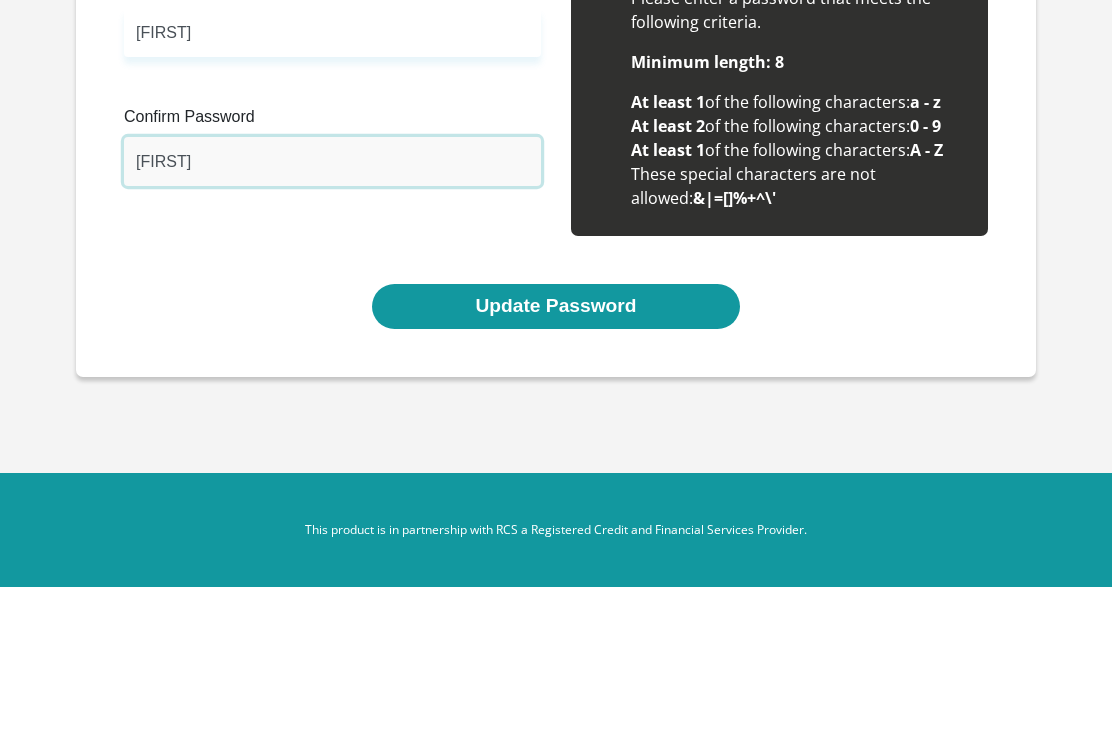 type on "Bob85isiOne12" 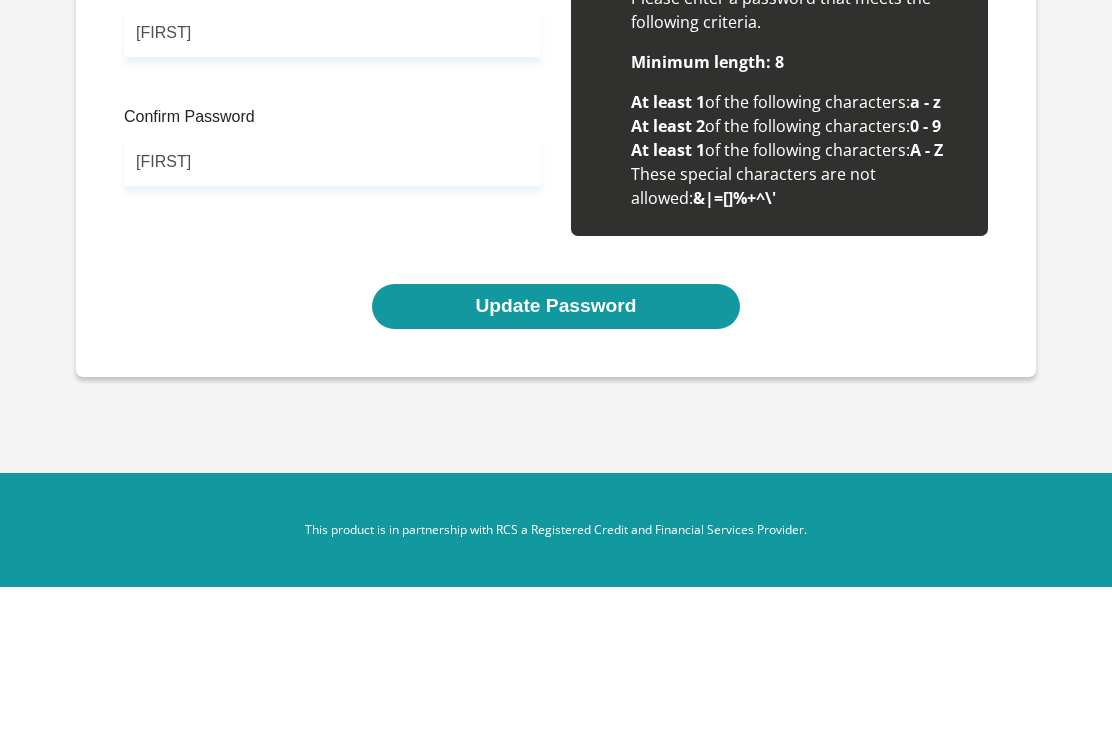 click on "Update Password" at bounding box center (555, 450) 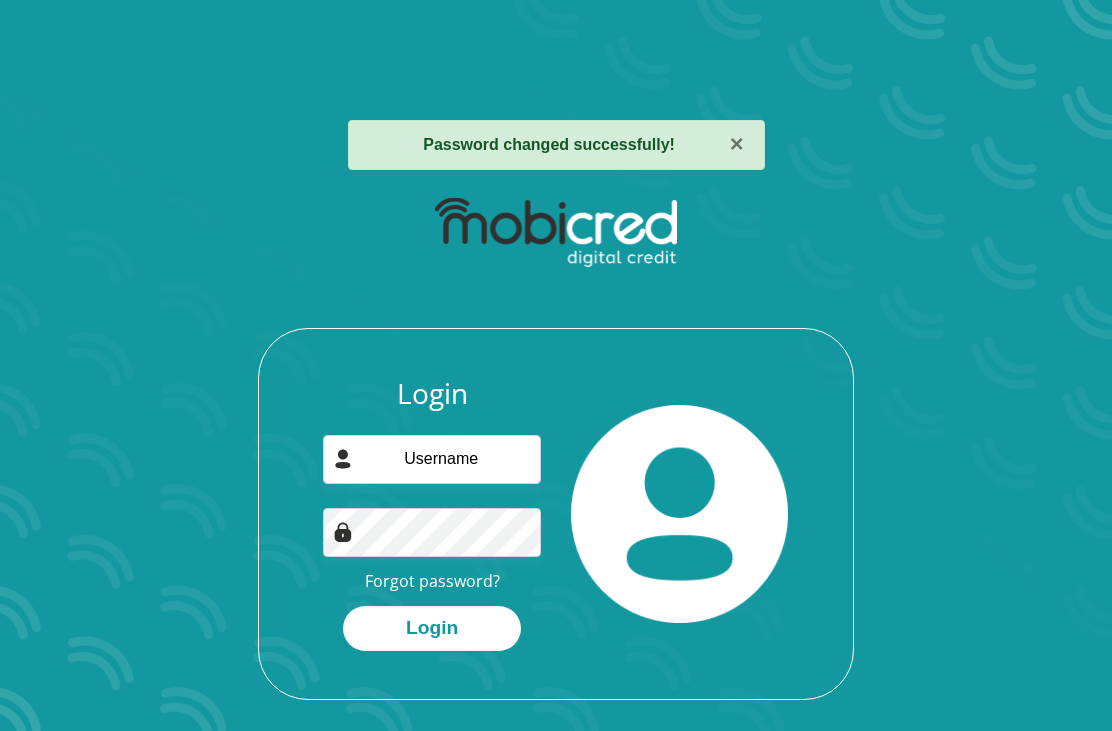 scroll, scrollTop: 216, scrollLeft: 0, axis: vertical 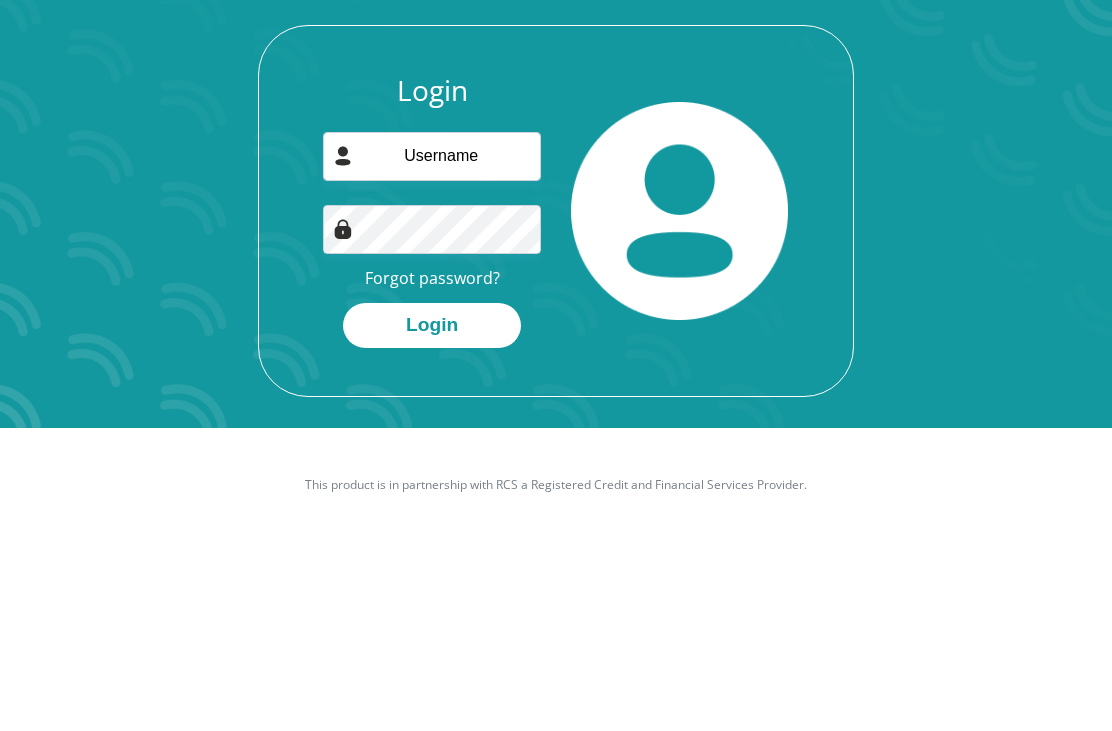 click on "Login
Forgot password?
Login" at bounding box center (556, 329) 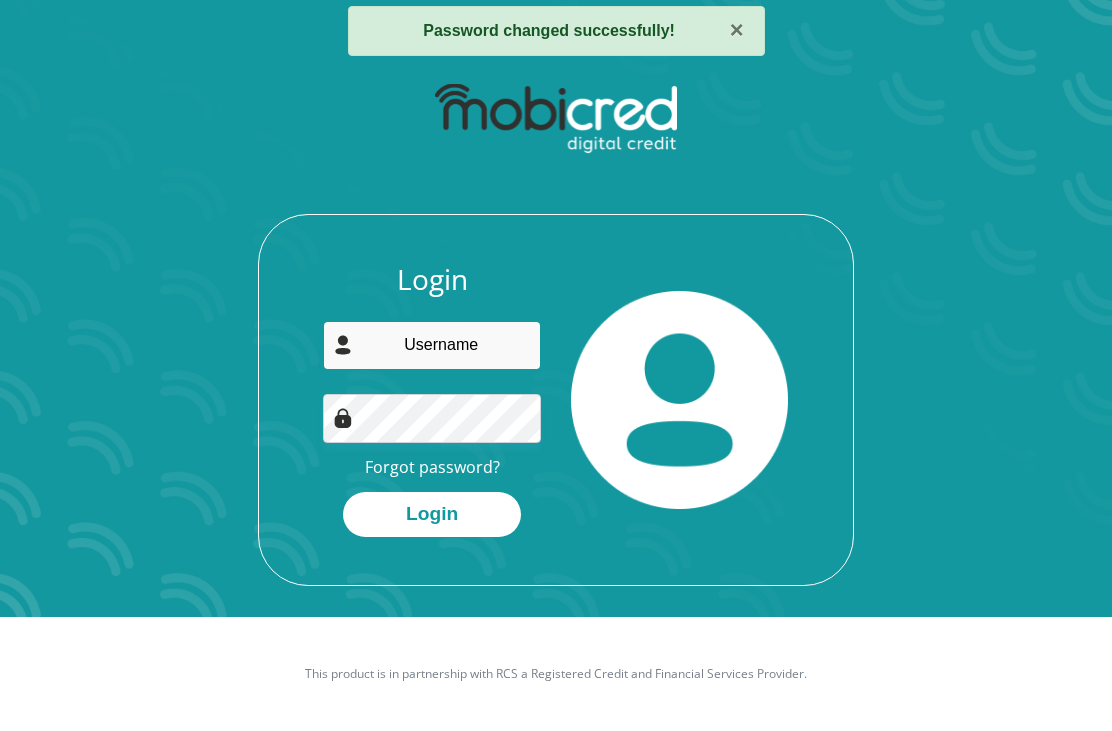 click at bounding box center [431, 345] 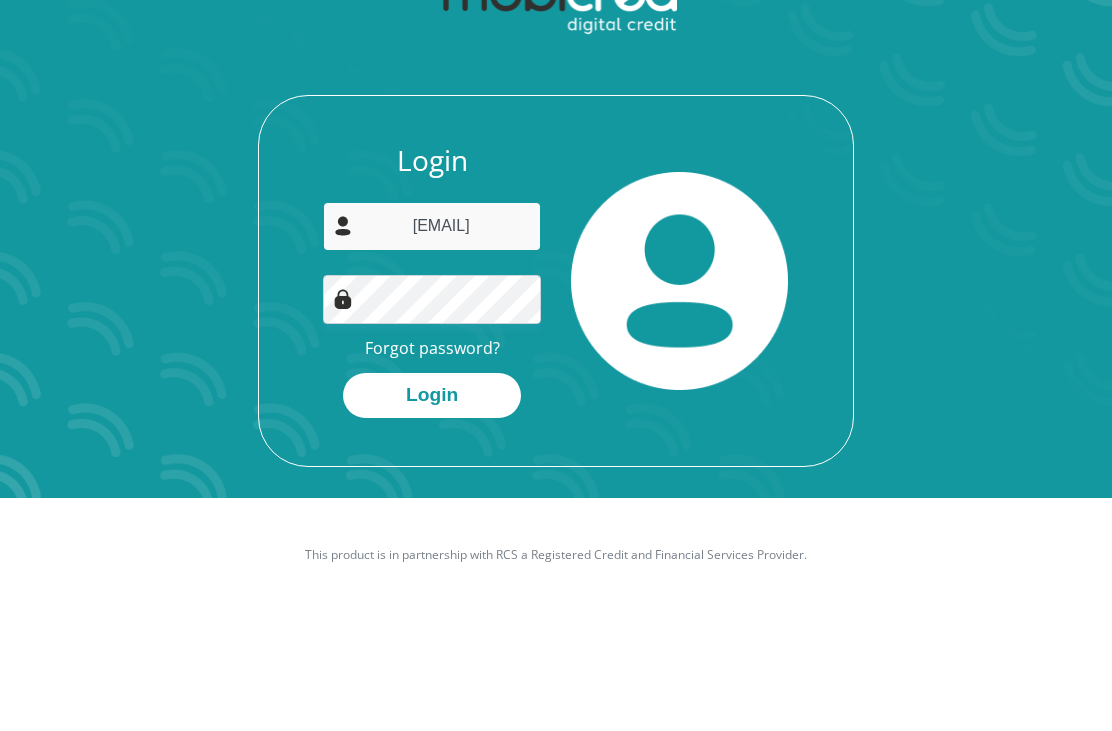 type on "[EMAIL]" 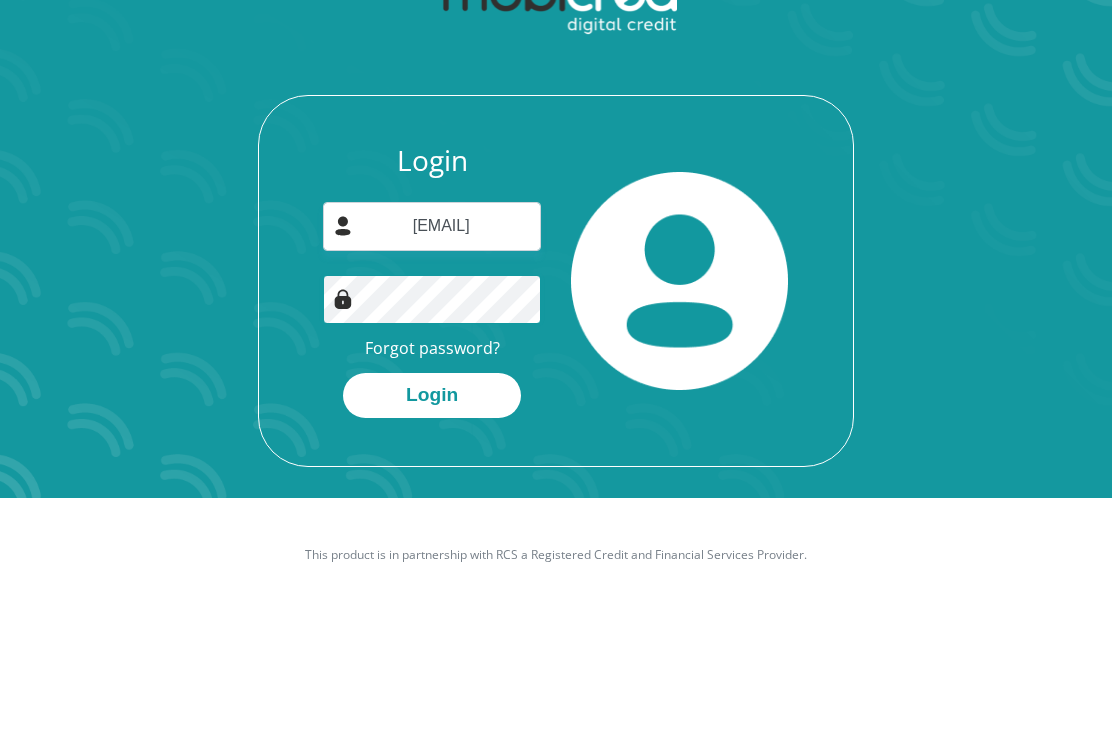 click on "Login" at bounding box center (432, 514) 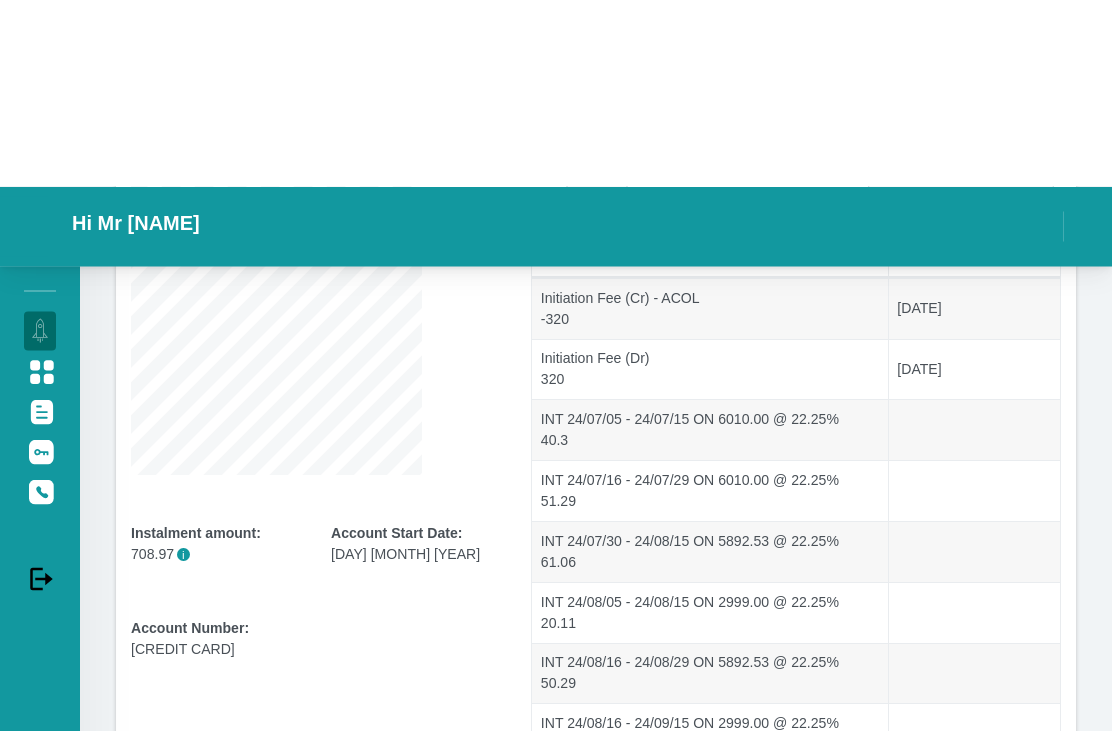 scroll, scrollTop: 0, scrollLeft: 0, axis: both 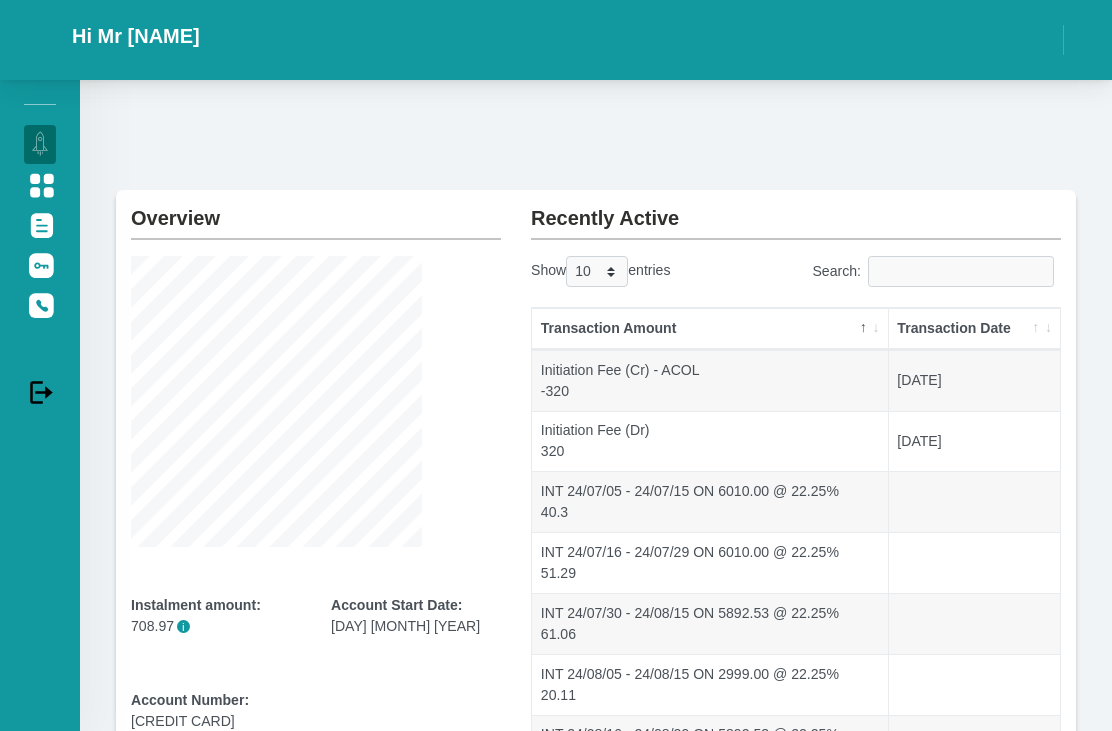 click on "Documents" at bounding box center [40, 224] 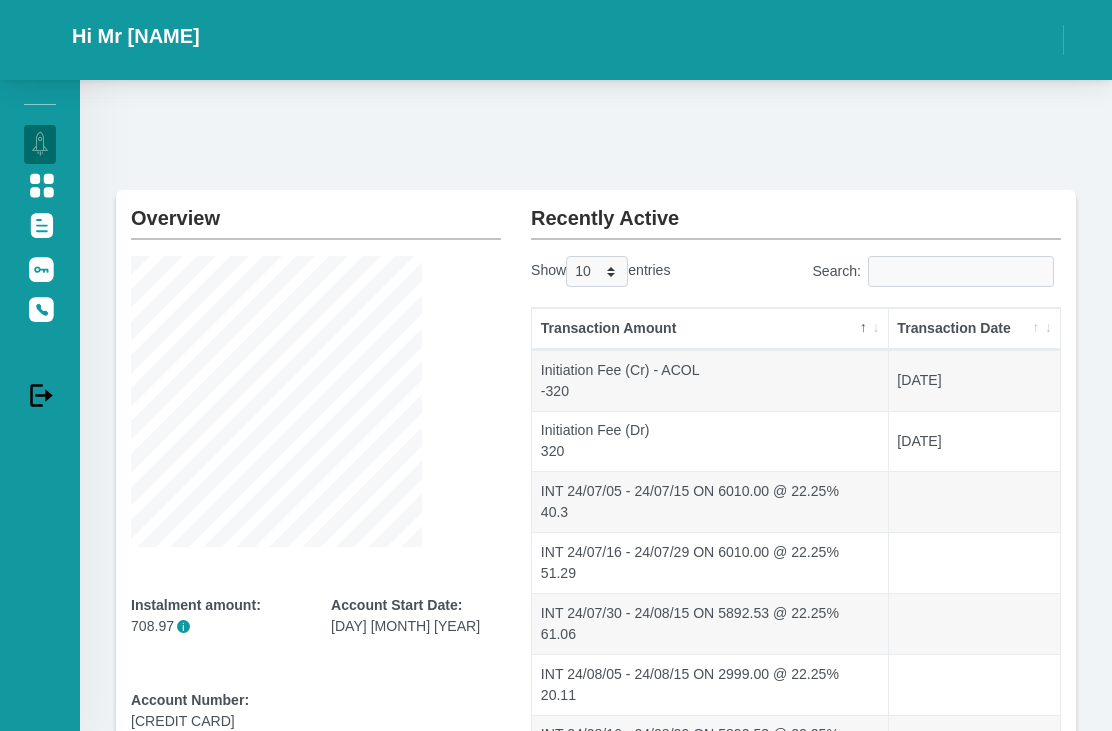 click on "Manage Account" at bounding box center (40, 184) 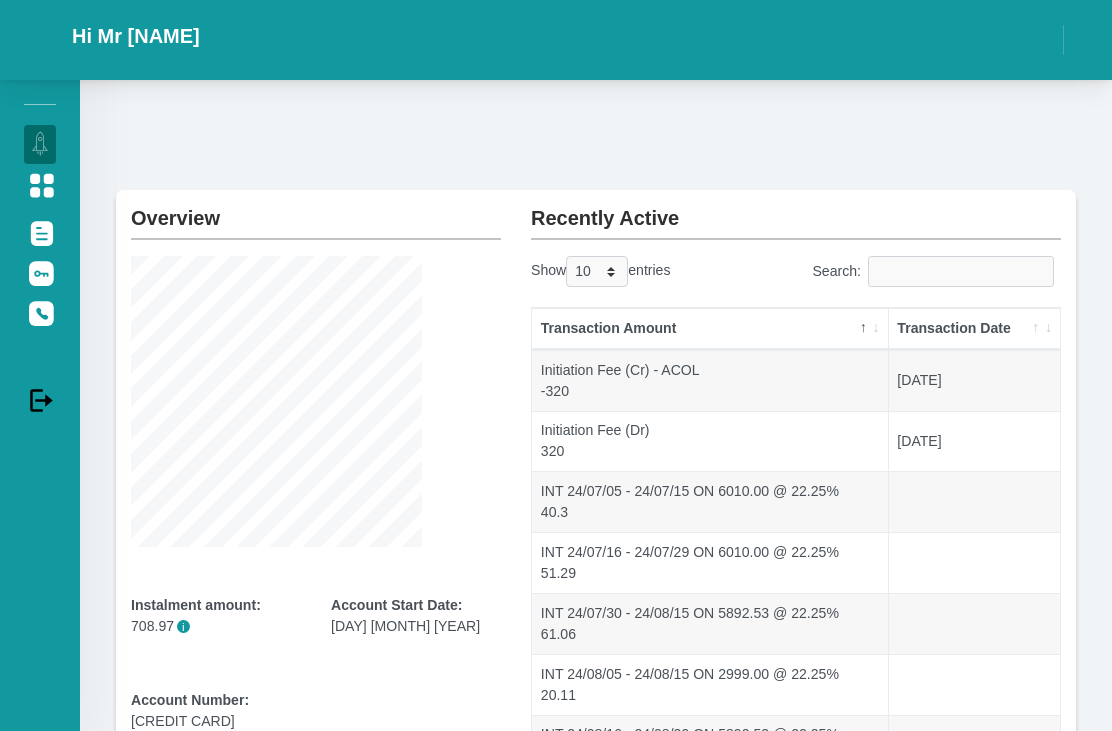 click on "log out
Logout" at bounding box center [40, 398] 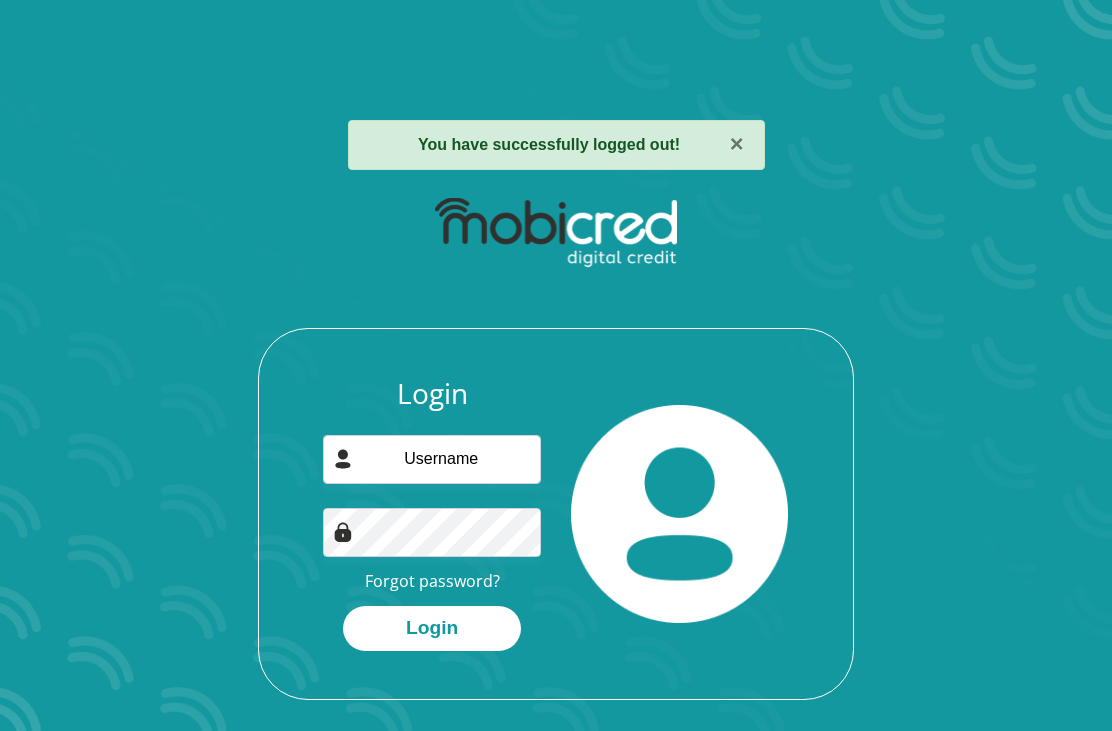 scroll, scrollTop: 216, scrollLeft: 0, axis: vertical 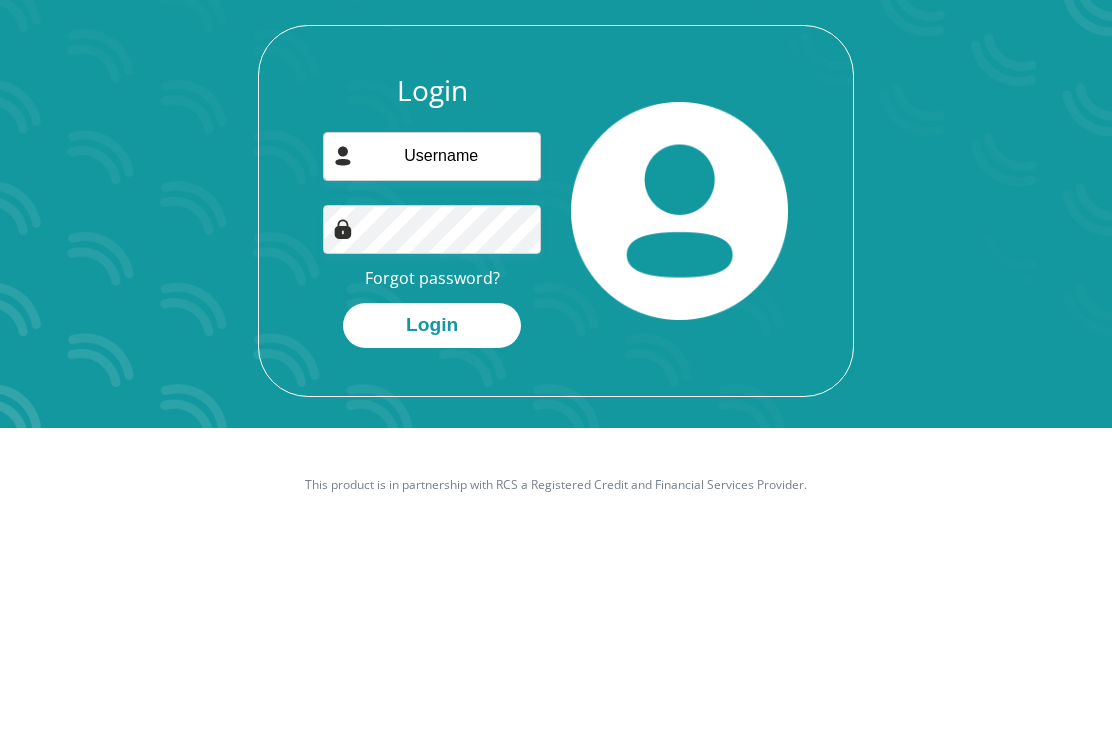 click on "×
You have successfully logged out!
Login
Forgot password?
Login" at bounding box center (556, 296) 